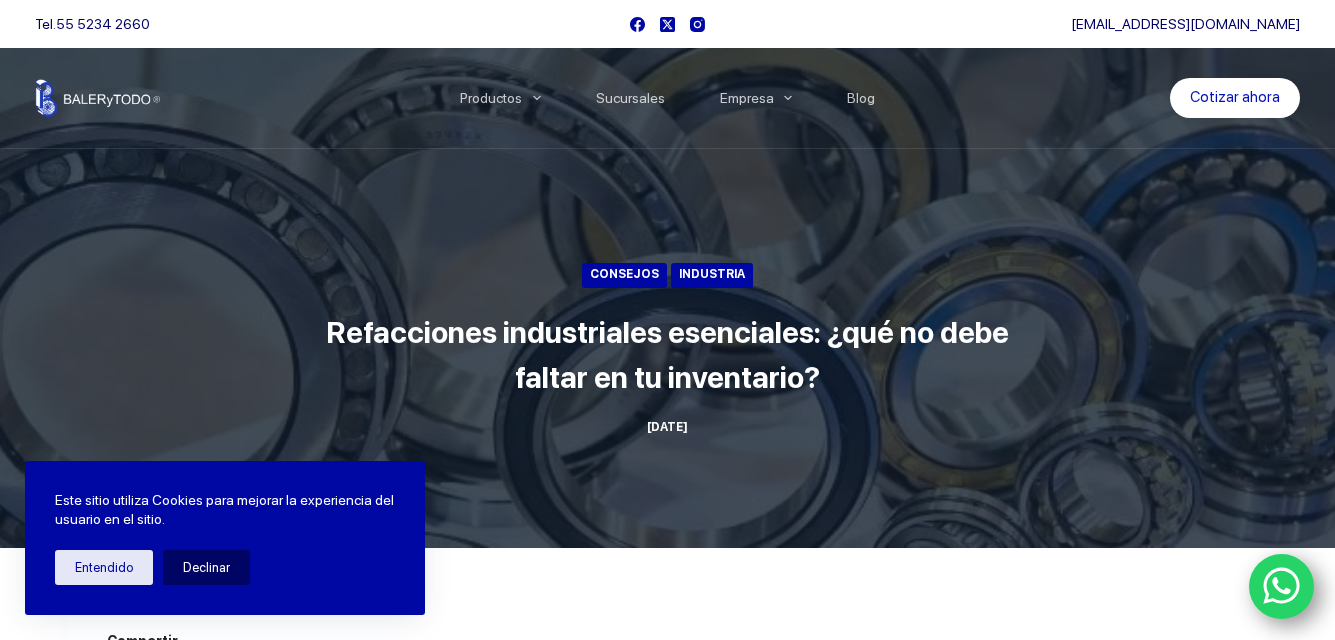 scroll, scrollTop: 100, scrollLeft: 0, axis: vertical 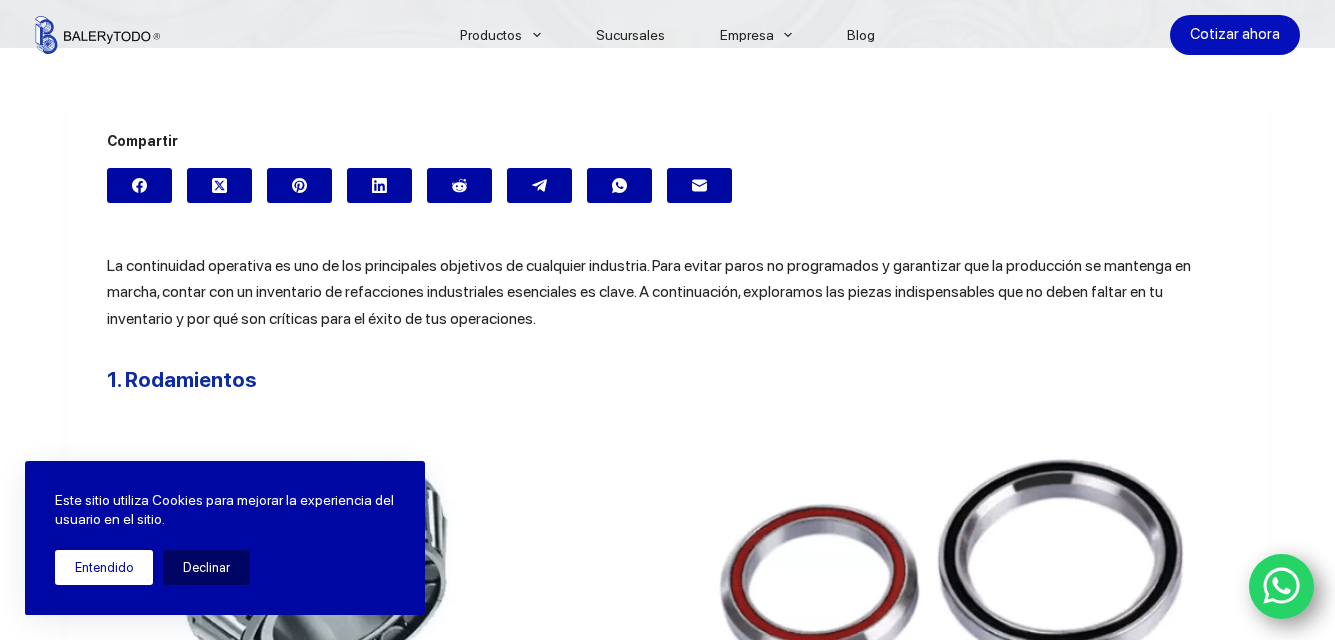 click on "Entendido" at bounding box center [104, 567] 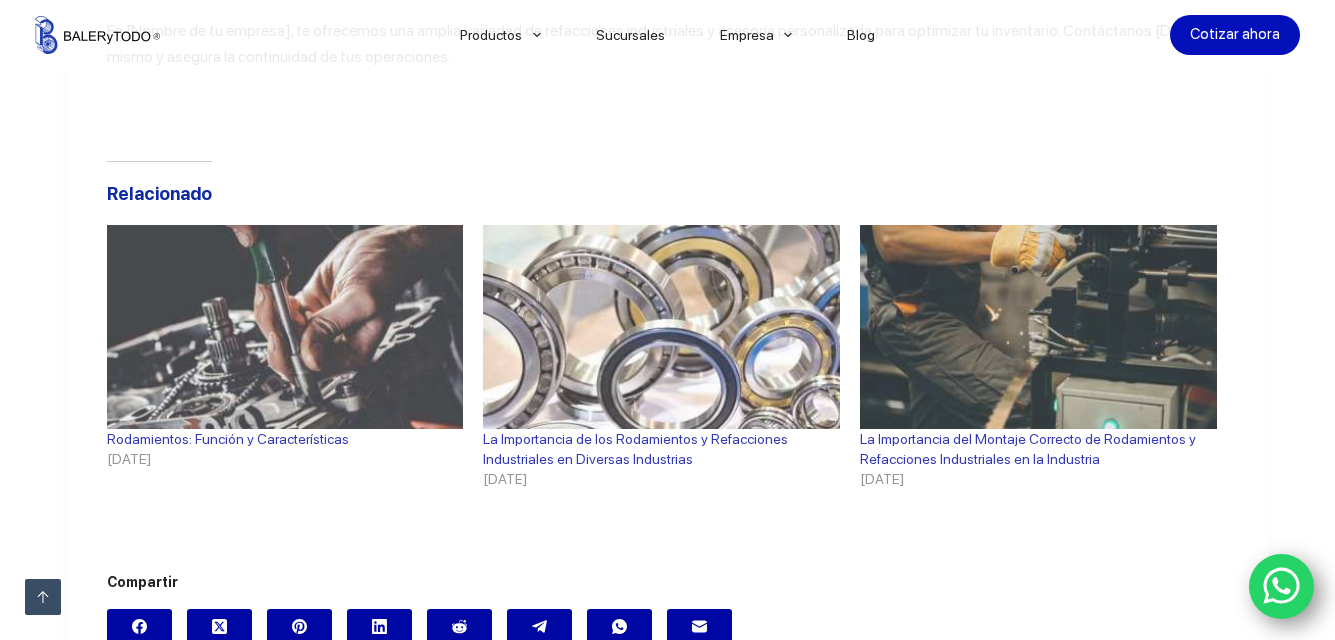 scroll, scrollTop: 6240, scrollLeft: 0, axis: vertical 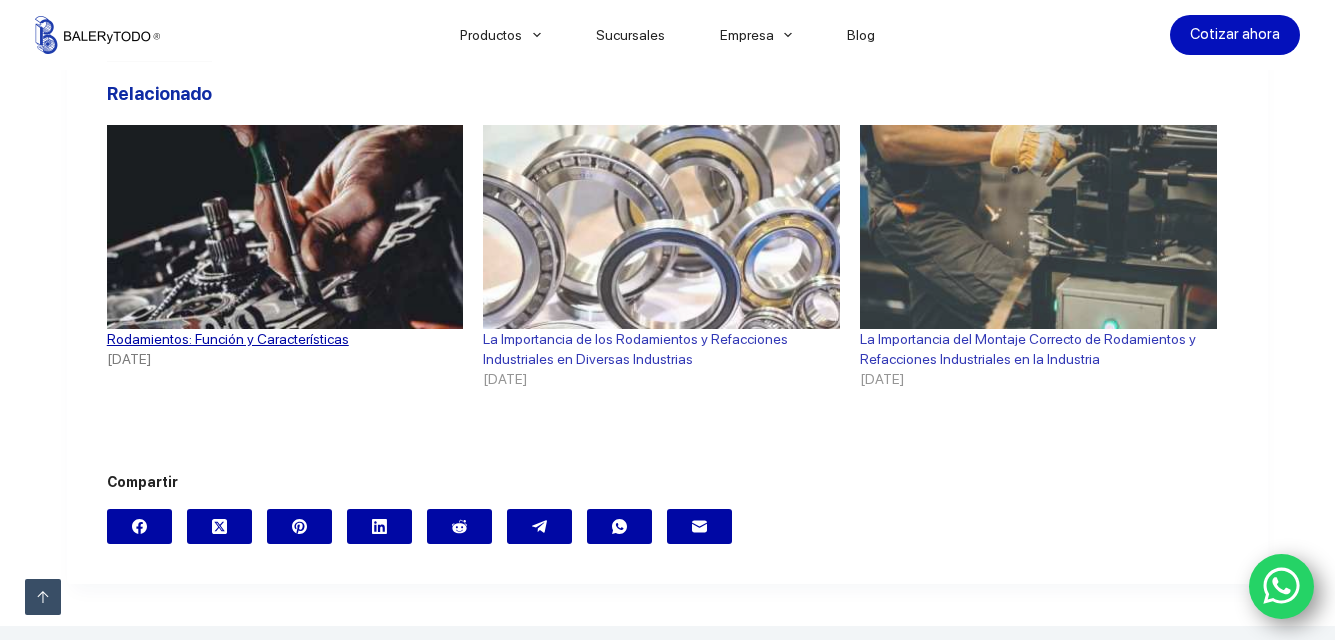 click at bounding box center (285, 227) 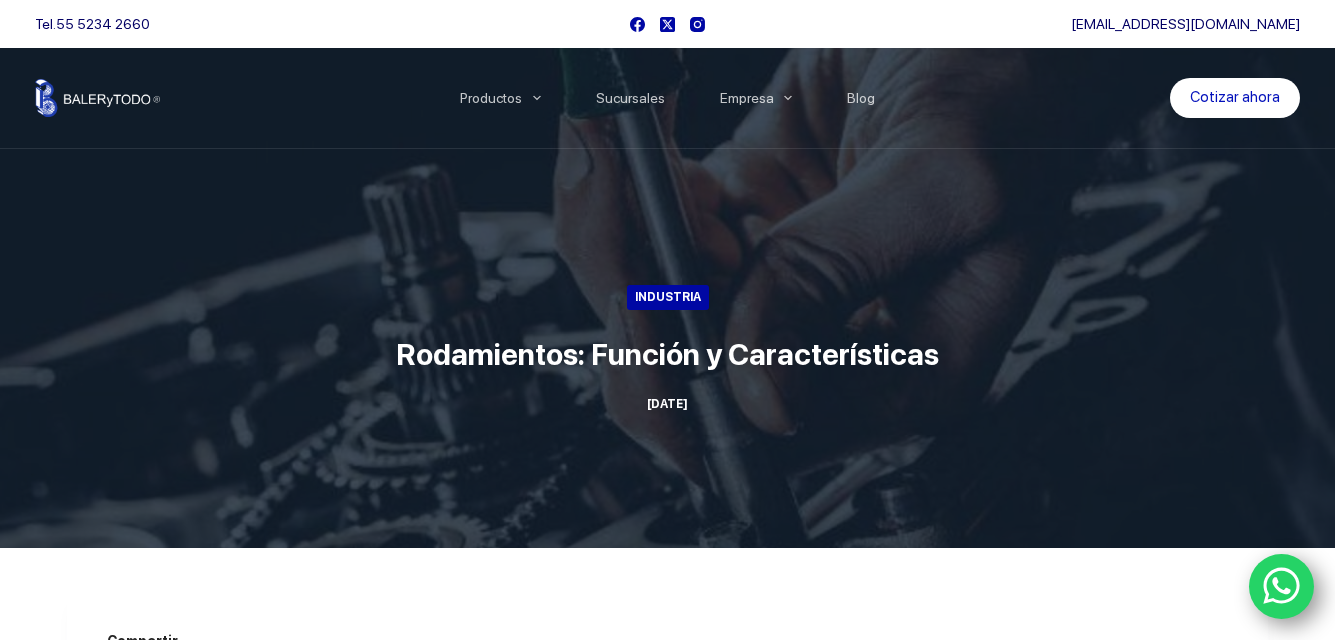 scroll, scrollTop: 0, scrollLeft: 0, axis: both 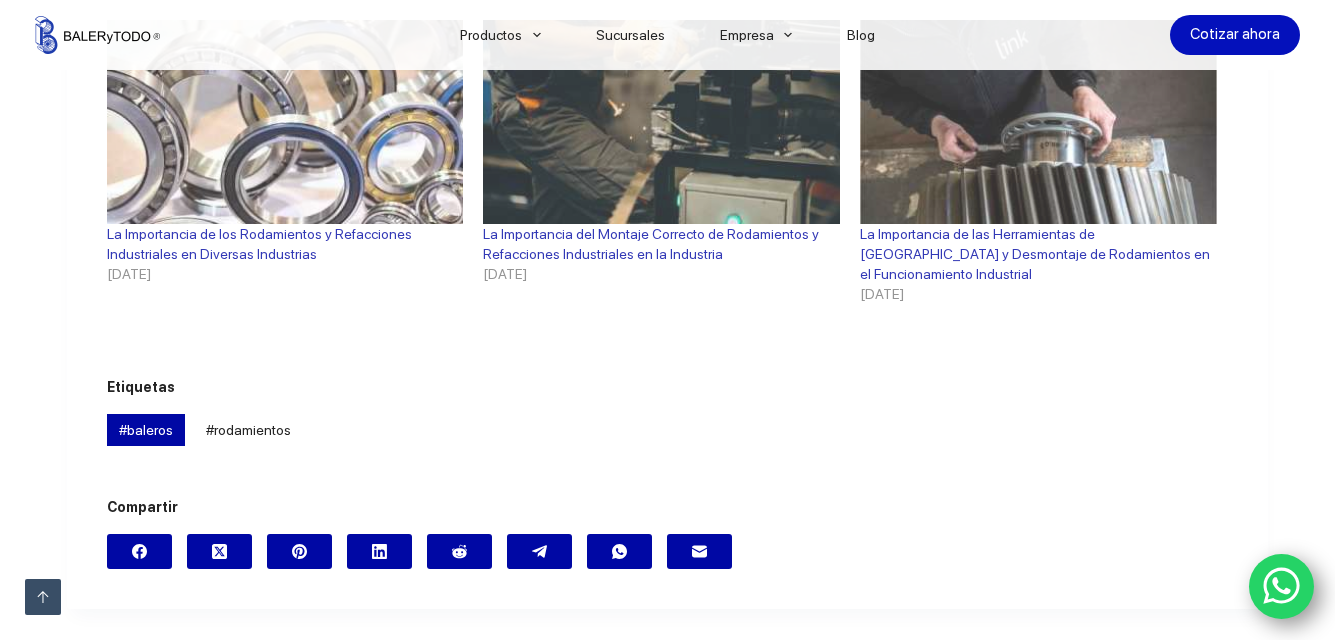 click on "#  baleros" at bounding box center (146, 429) 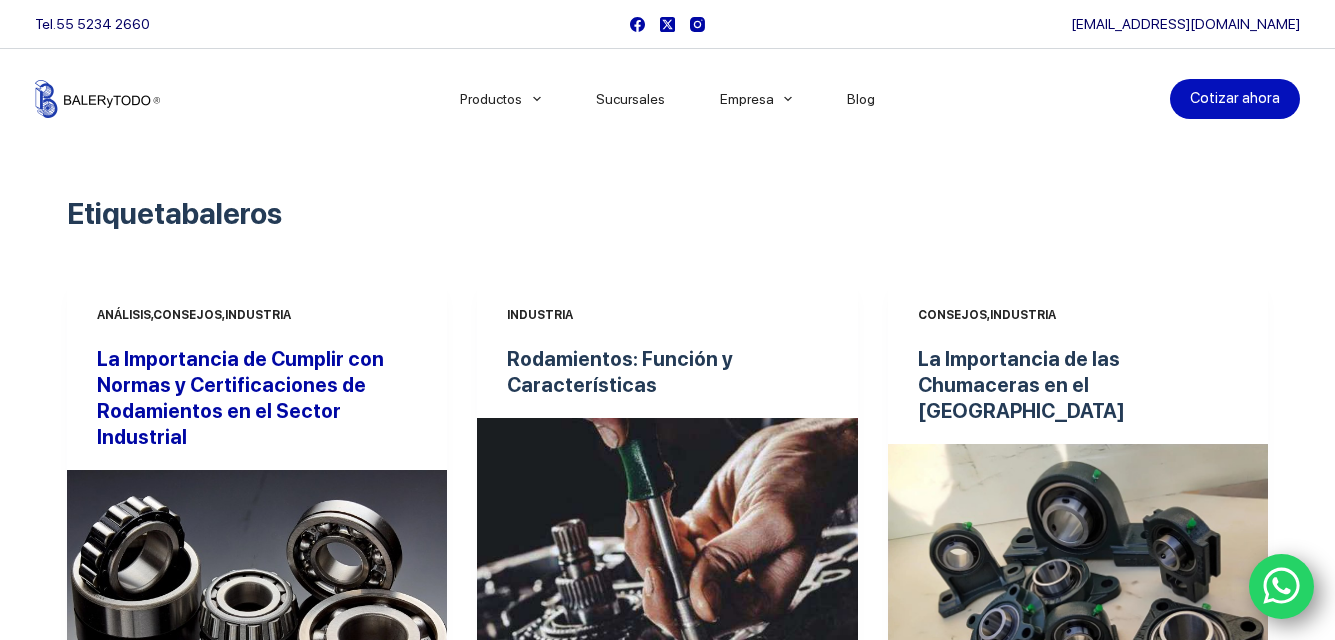 scroll, scrollTop: 0, scrollLeft: 0, axis: both 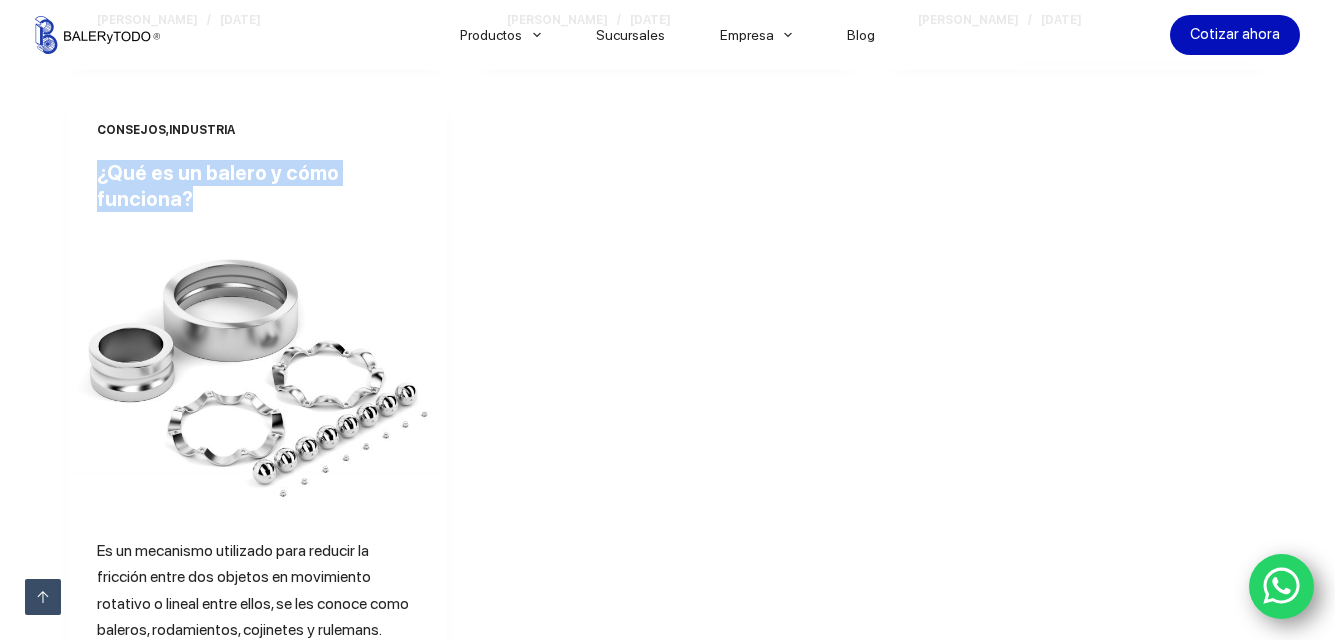 drag, startPoint x: 83, startPoint y: 152, endPoint x: 183, endPoint y: 186, distance: 105.62197 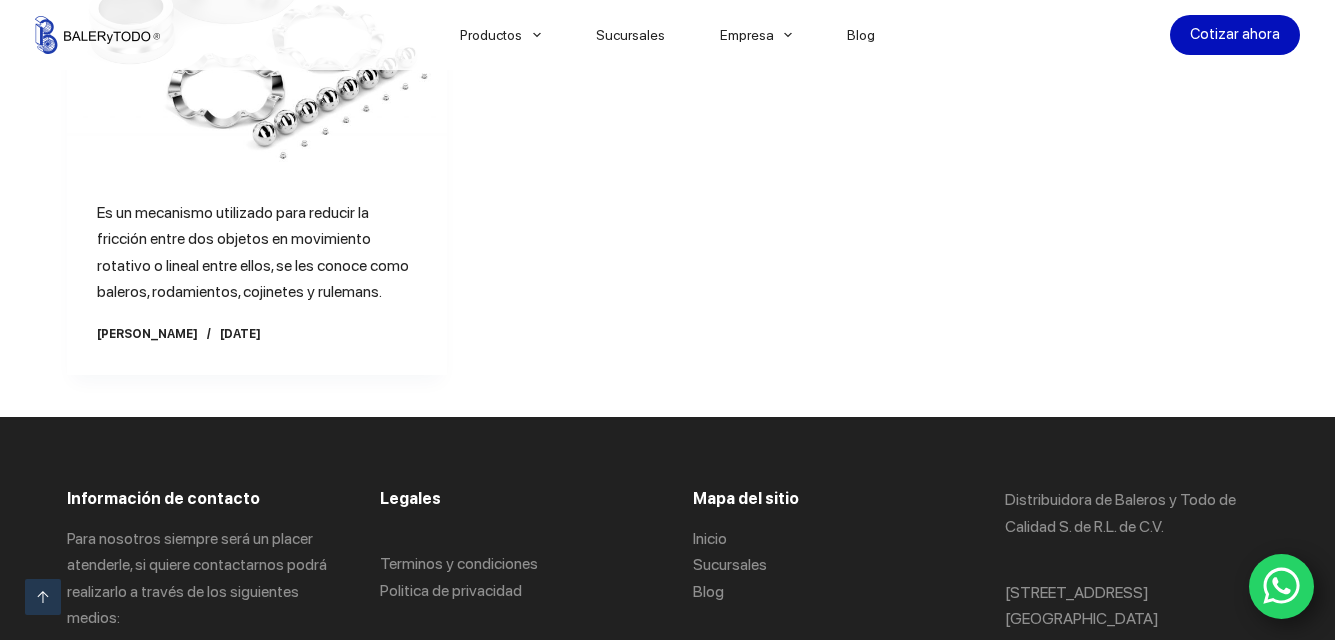scroll, scrollTop: 2300, scrollLeft: 0, axis: vertical 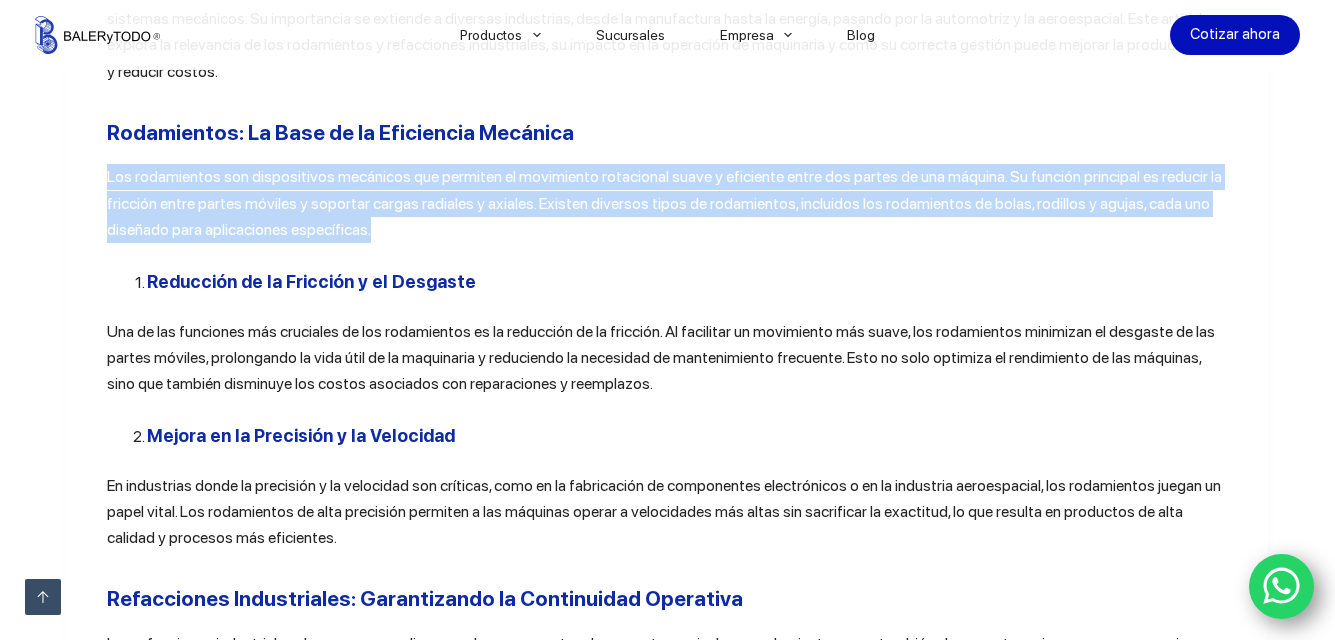 drag, startPoint x: 86, startPoint y: 178, endPoint x: 391, endPoint y: 238, distance: 310.8456 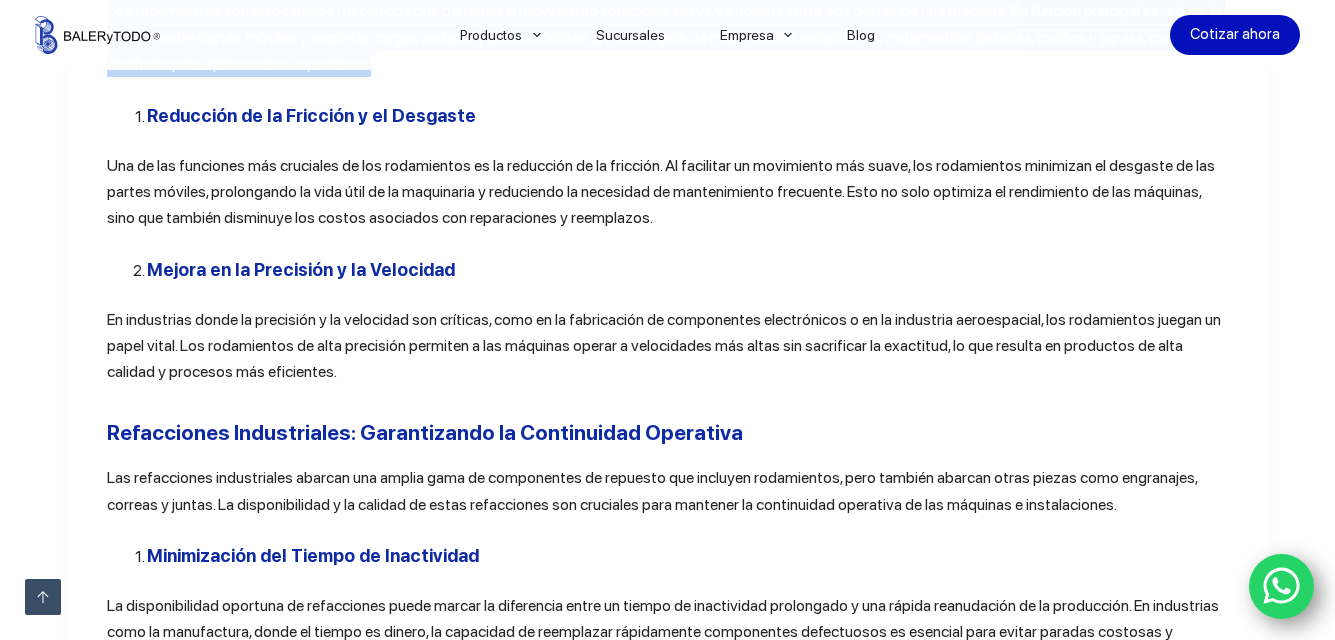scroll, scrollTop: 1000, scrollLeft: 0, axis: vertical 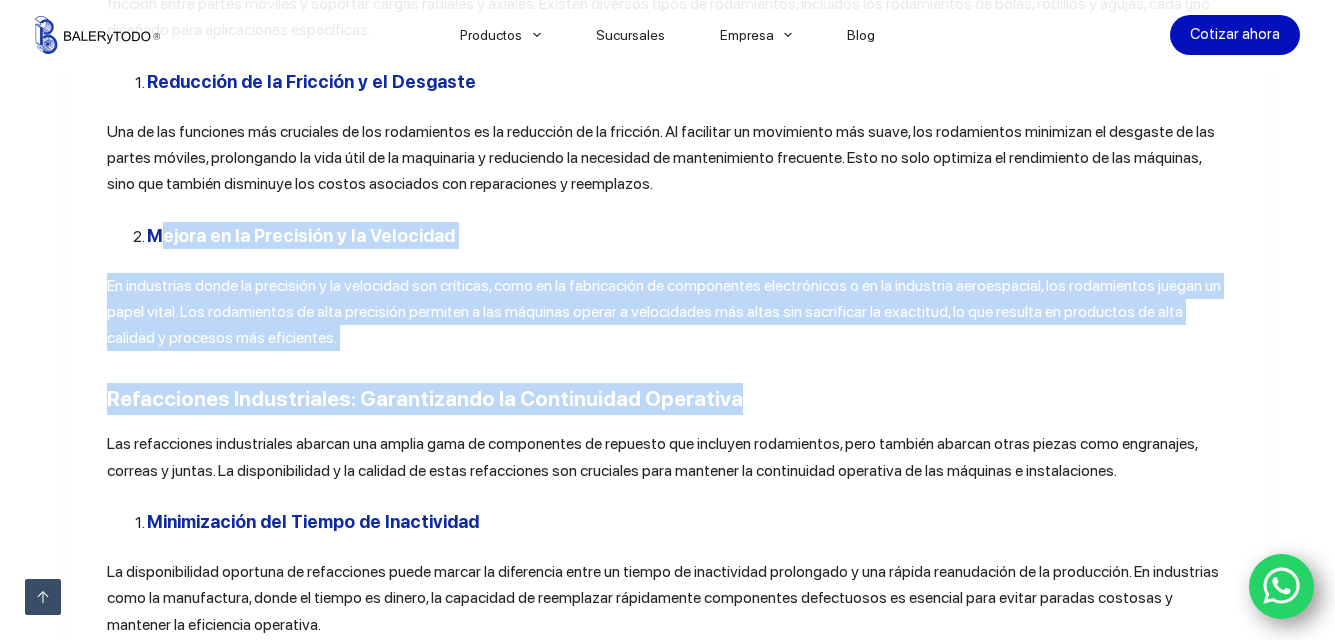 drag, startPoint x: 145, startPoint y: 245, endPoint x: 791, endPoint y: 364, distance: 656.8691 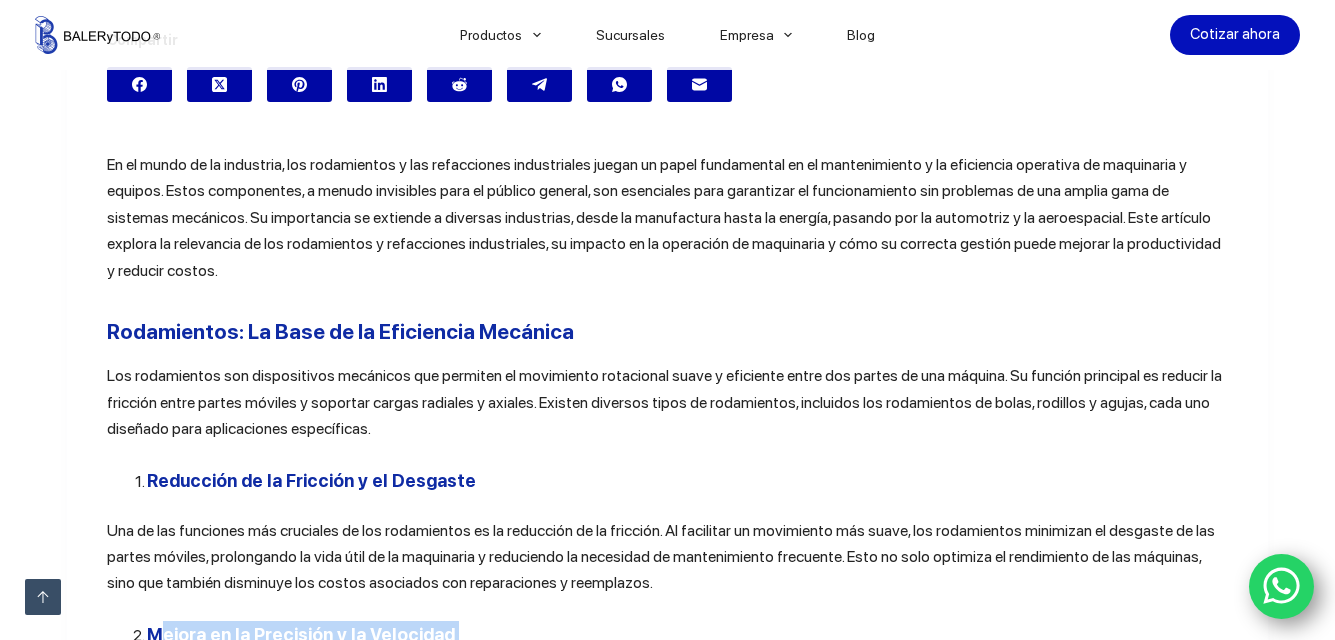 scroll, scrollTop: 600, scrollLeft: 0, axis: vertical 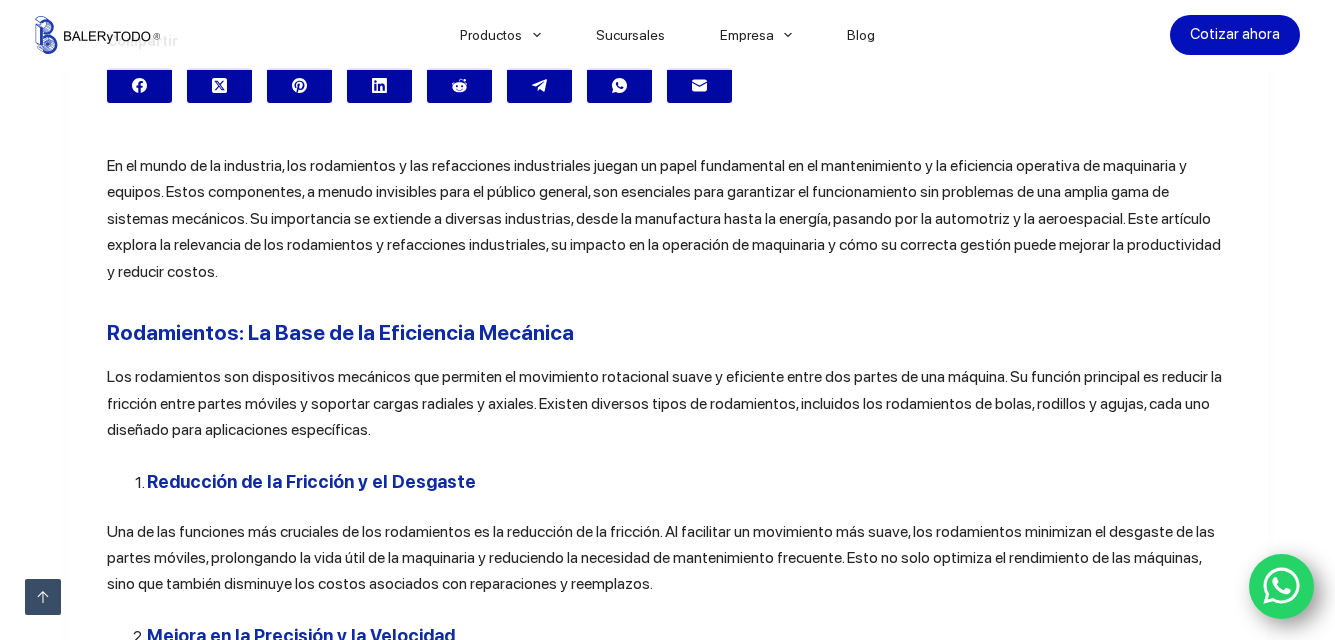 click on "En el mundo de la industria, los rodamientos y las refacciones industriales juegan un papel fundamental en el mantenimiento y la eficiencia operativa de maquinaria y equipos. Estos componentes, a menudo invisibles para el público general, son esenciales para garantizar el funcionamiento sin problemas de una amplia gama de sistemas mecánicos. Su importancia se extiende a diversas industrias, desde la manufactura hasta la energía, pasando por la automotriz y la aeroespacial. Este artículo explora la relevancia de los rodamientos y refacciones industriales, su impacto en la operación de maquinaria y cómo su correcta gestión puede mejorar la productividad y reducir costos." at bounding box center [668, 219] 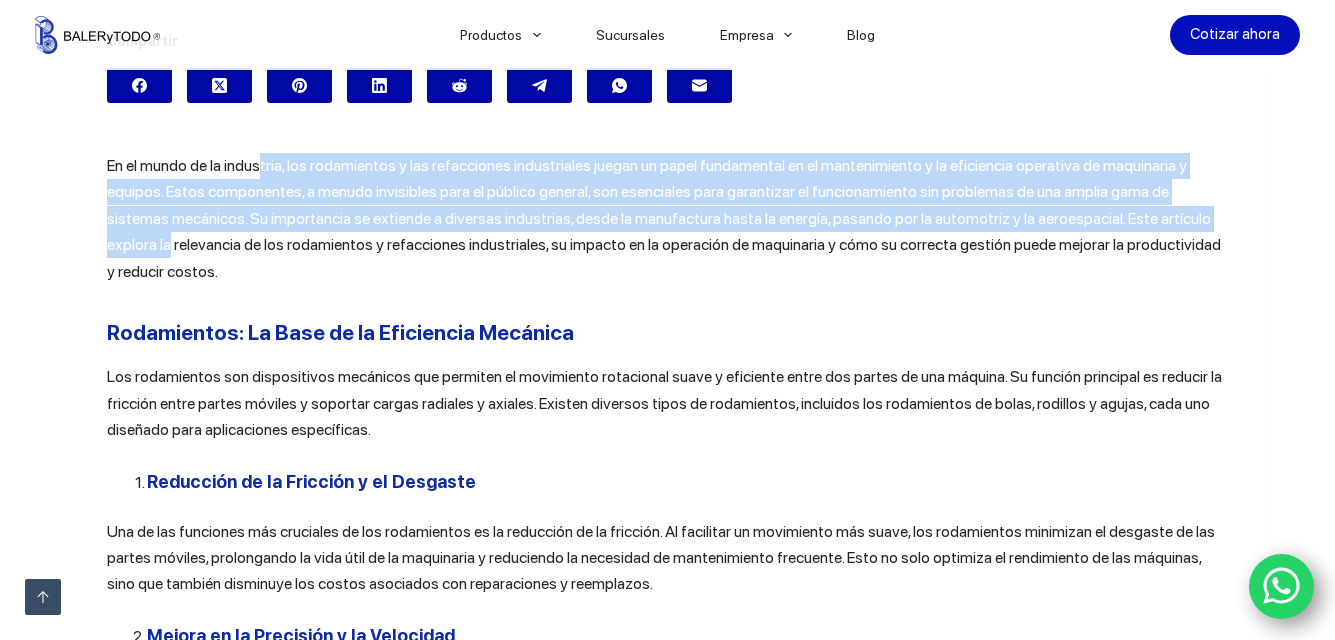 drag, startPoint x: 259, startPoint y: 170, endPoint x: 1207, endPoint y: 226, distance: 949.6526 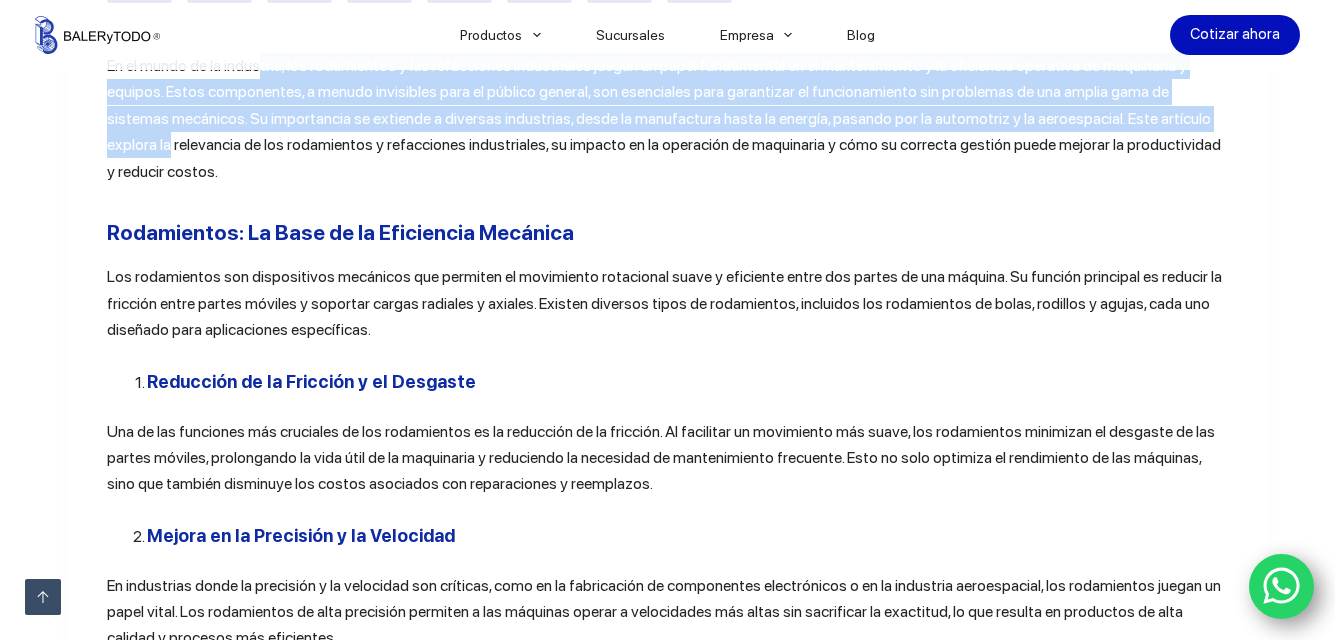scroll, scrollTop: 800, scrollLeft: 0, axis: vertical 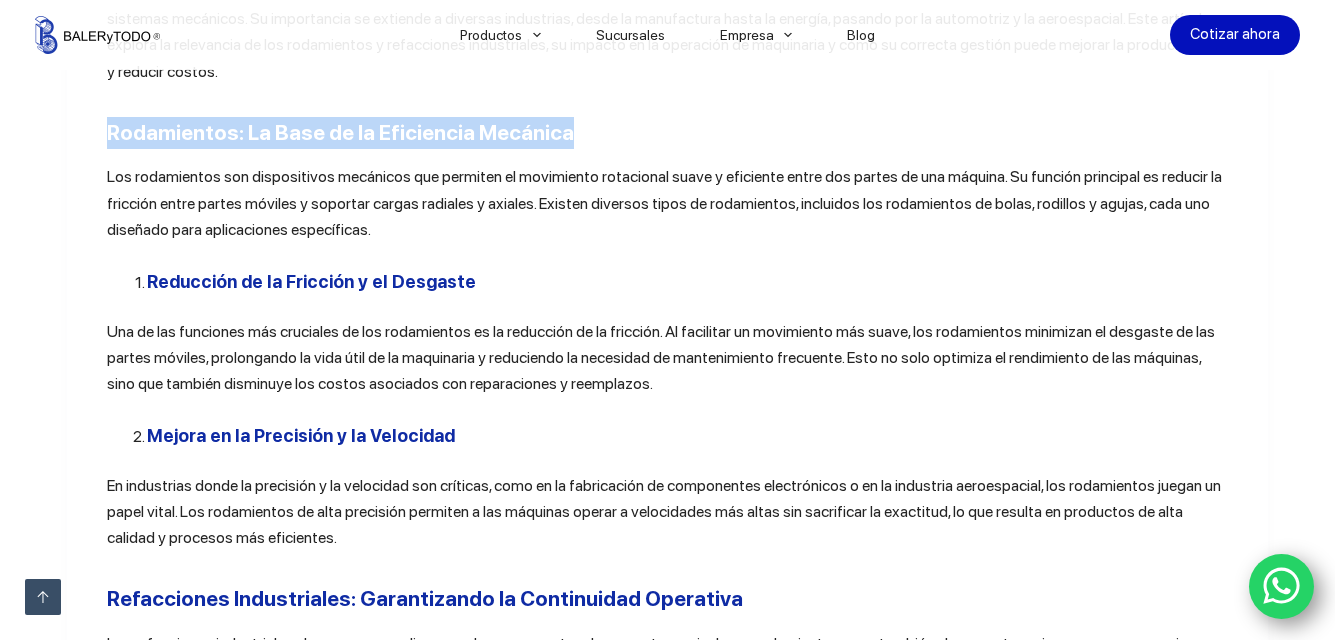 drag, startPoint x: 104, startPoint y: 130, endPoint x: 602, endPoint y: 146, distance: 498.25696 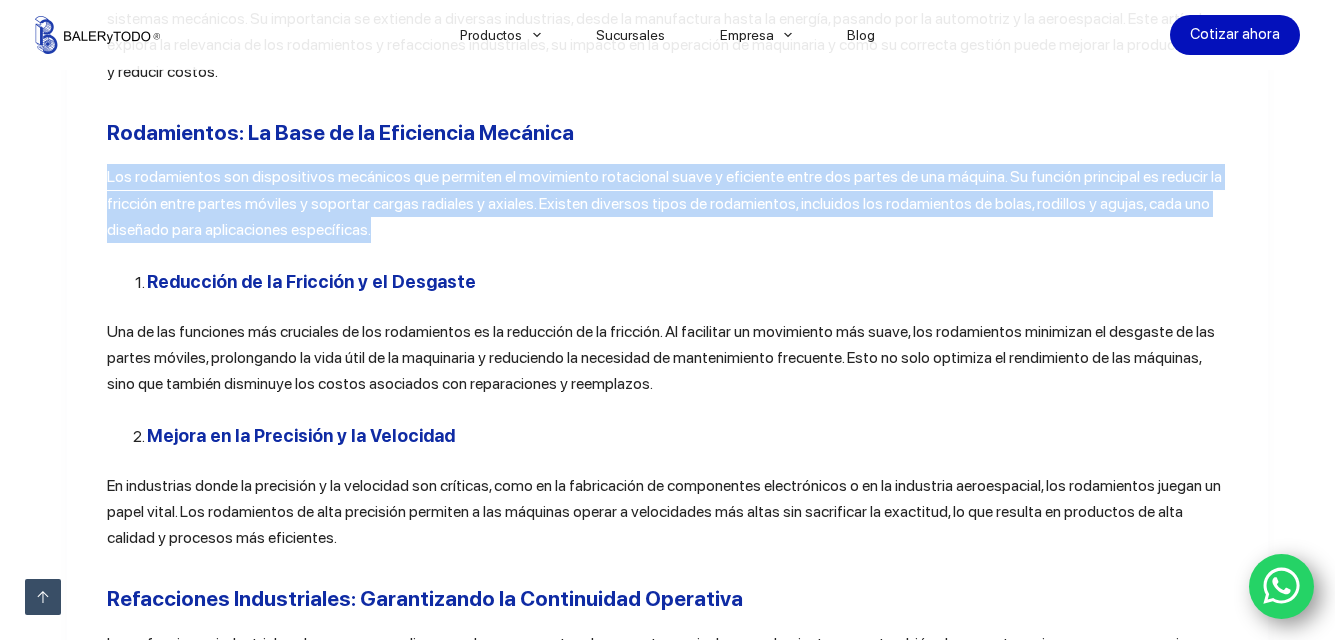 drag, startPoint x: 100, startPoint y: 178, endPoint x: 1178, endPoint y: 241, distance: 1079.8394 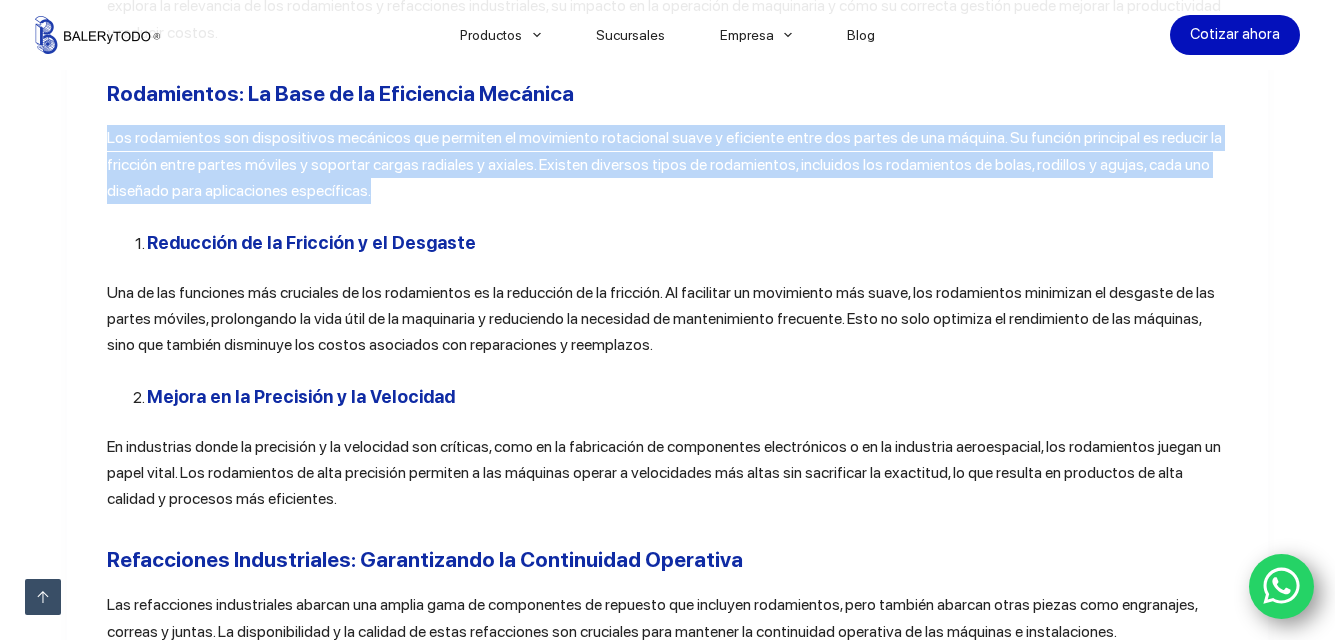 scroll, scrollTop: 900, scrollLeft: 0, axis: vertical 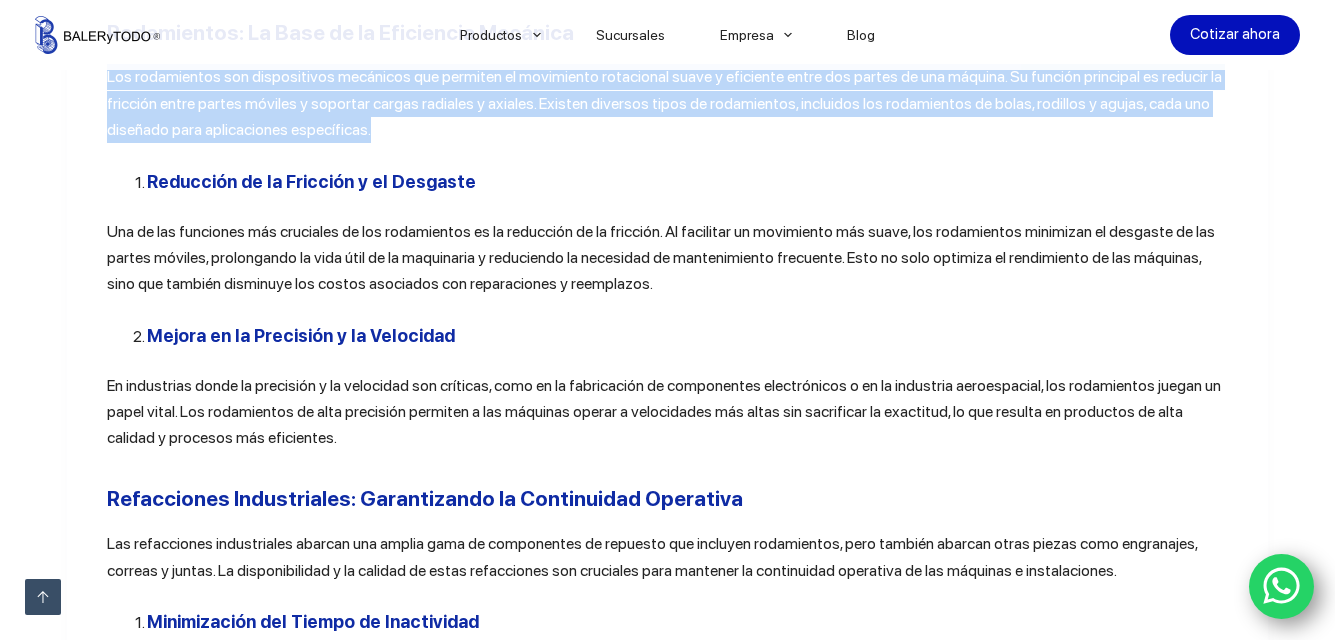 drag, startPoint x: 135, startPoint y: 183, endPoint x: 476, endPoint y: 168, distance: 341.32974 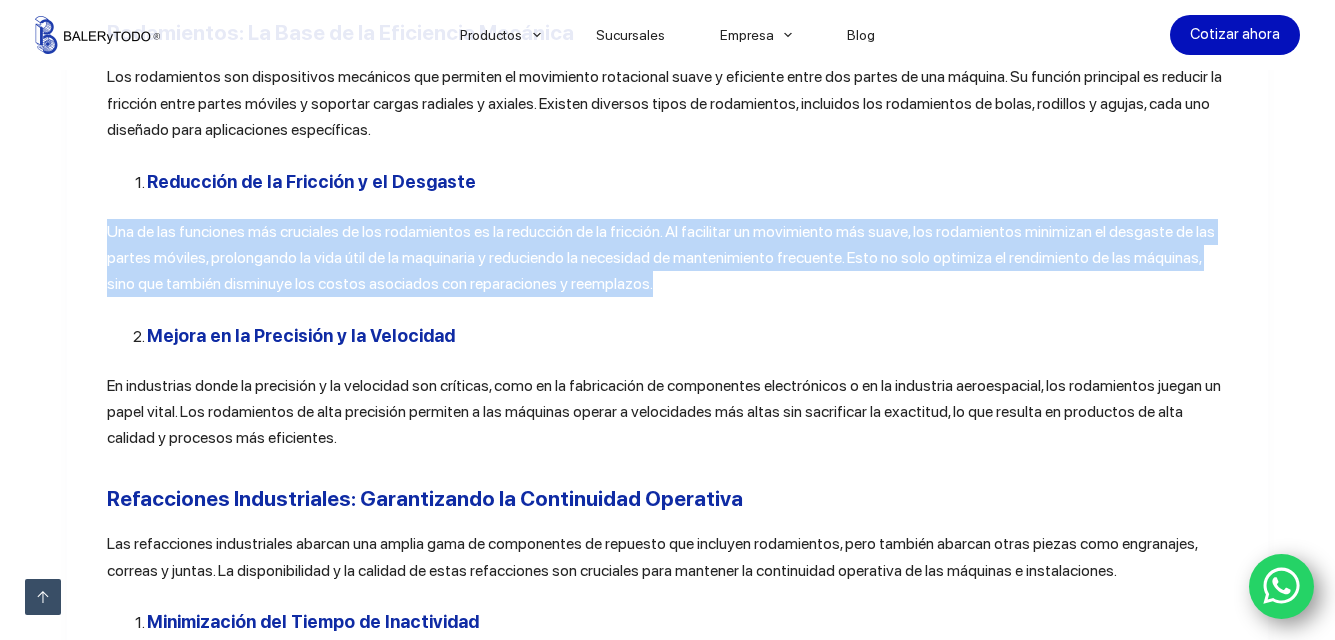 drag, startPoint x: 102, startPoint y: 231, endPoint x: 1221, endPoint y: 279, distance: 1120.029 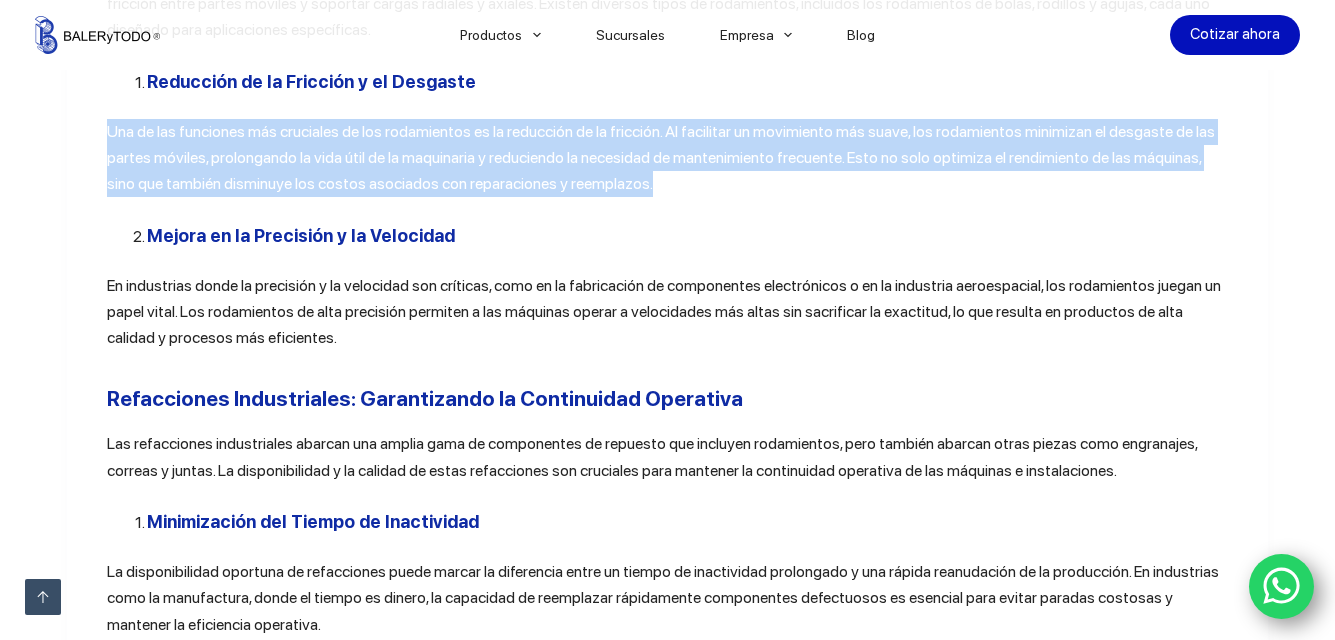 scroll, scrollTop: 1100, scrollLeft: 0, axis: vertical 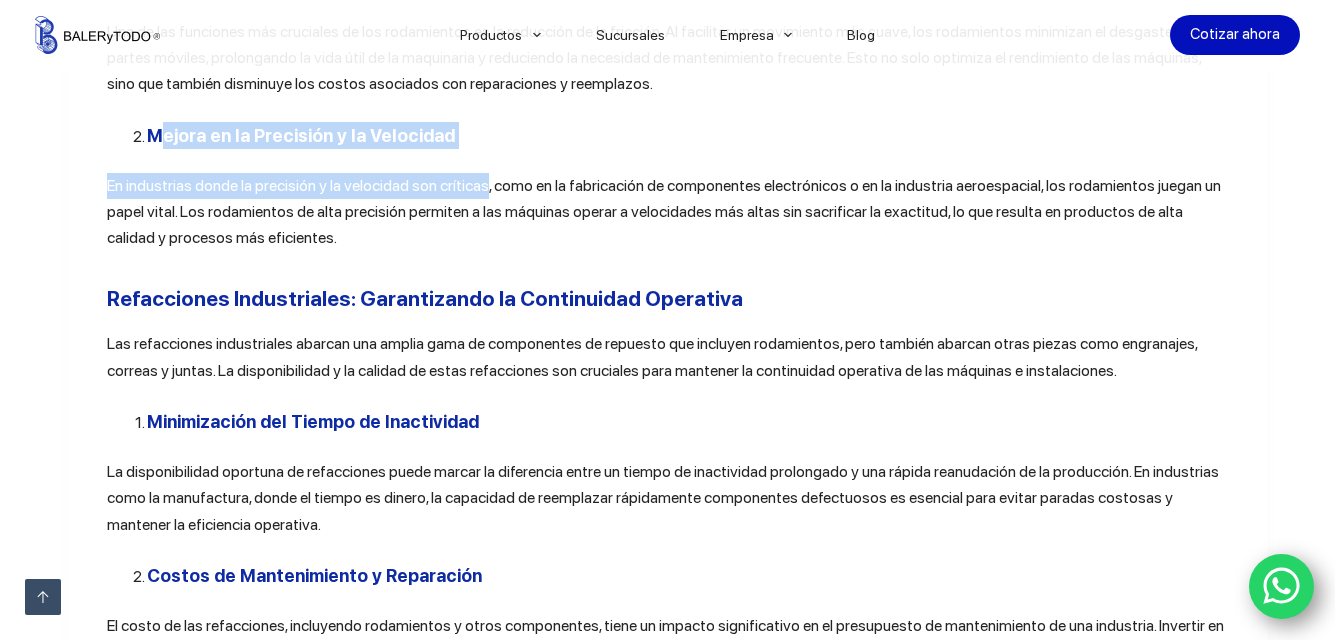 drag, startPoint x: 118, startPoint y: 131, endPoint x: 479, endPoint y: 149, distance: 361.4485 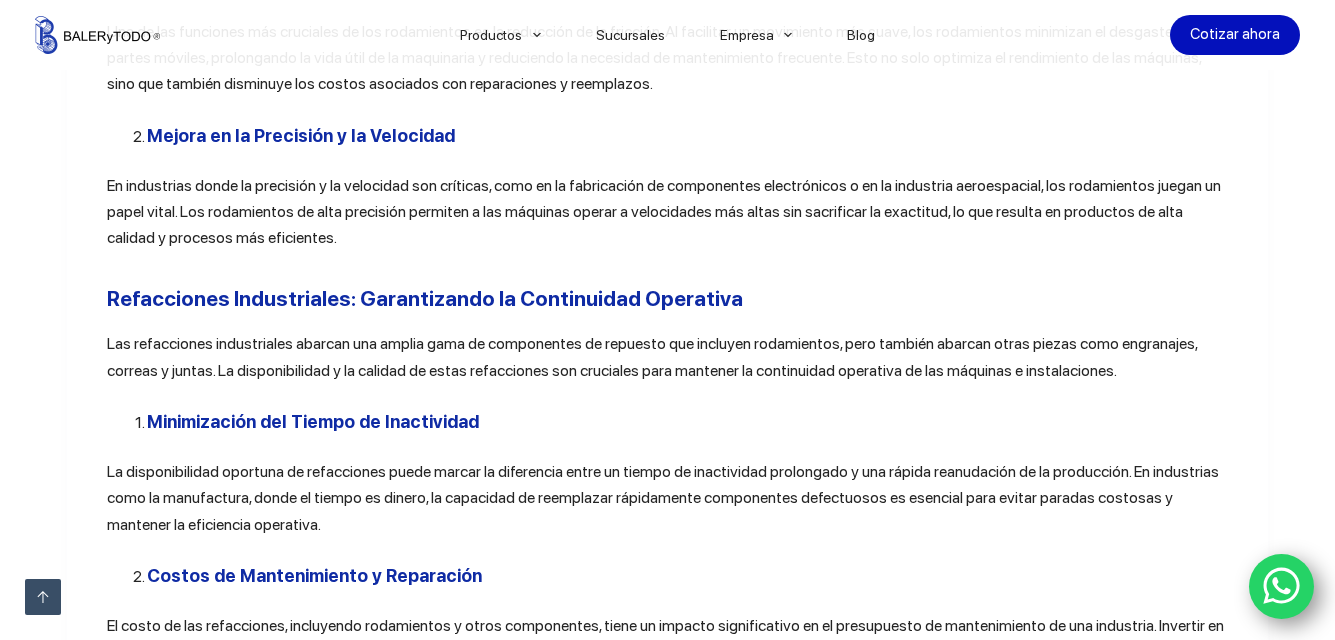 click on "En industrias donde la precisión y la velocidad son críticas, como en la fabricación de componentes electrónicos o en la industria aeroespacial, los rodamientos juegan un papel vital. Los rodamientos de alta precisión permiten a las máquinas operar a velocidades más altas sin sacrificar la exactitud, lo que resulta en productos de alta calidad y procesos más eficientes." at bounding box center (668, 212) 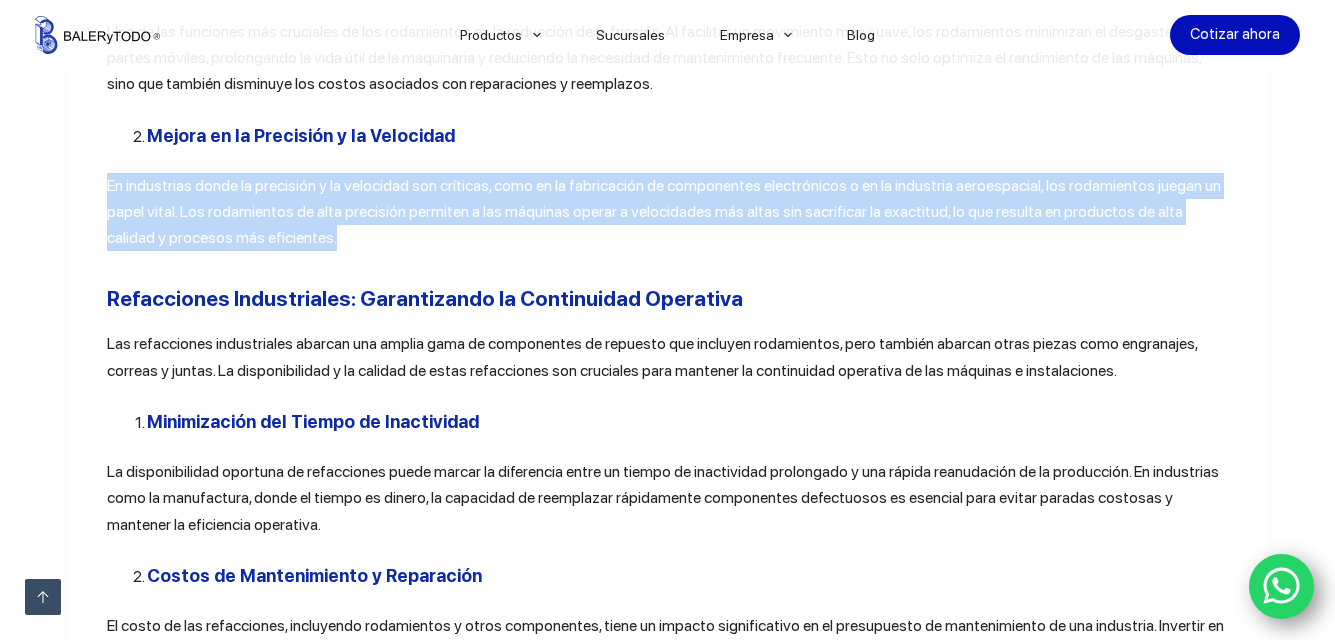 drag, startPoint x: 97, startPoint y: 184, endPoint x: 315, endPoint y: 247, distance: 226.92068 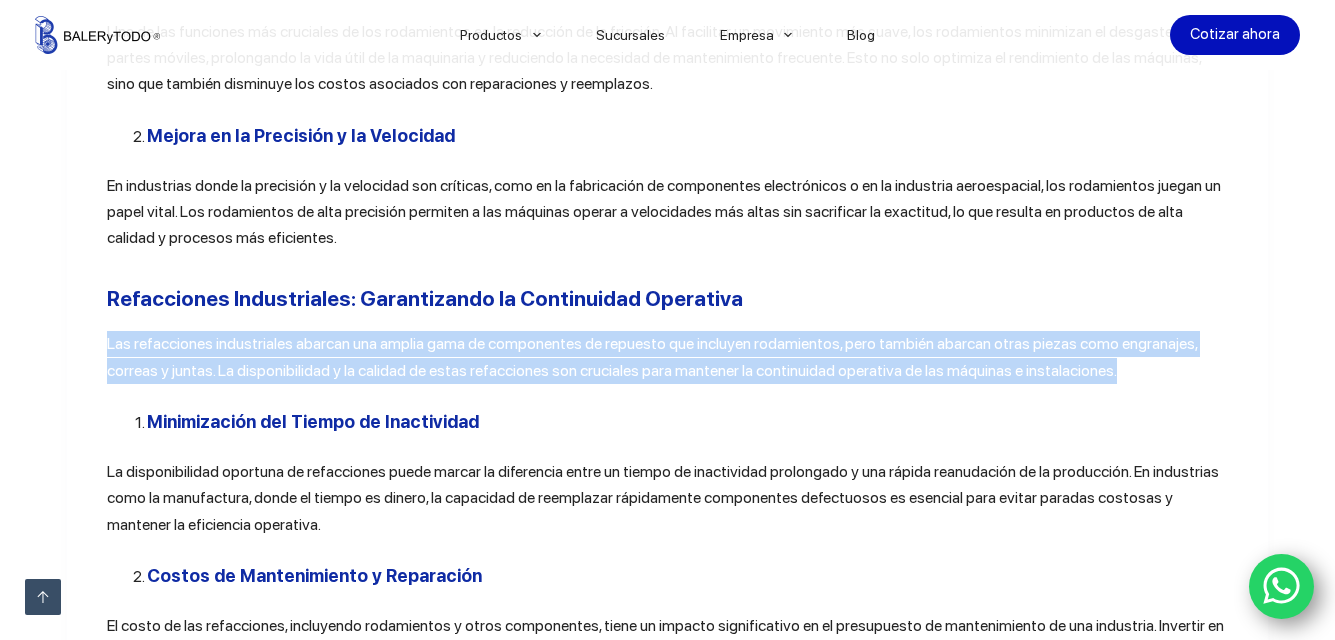 drag, startPoint x: 90, startPoint y: 346, endPoint x: 1213, endPoint y: 403, distance: 1124.4457 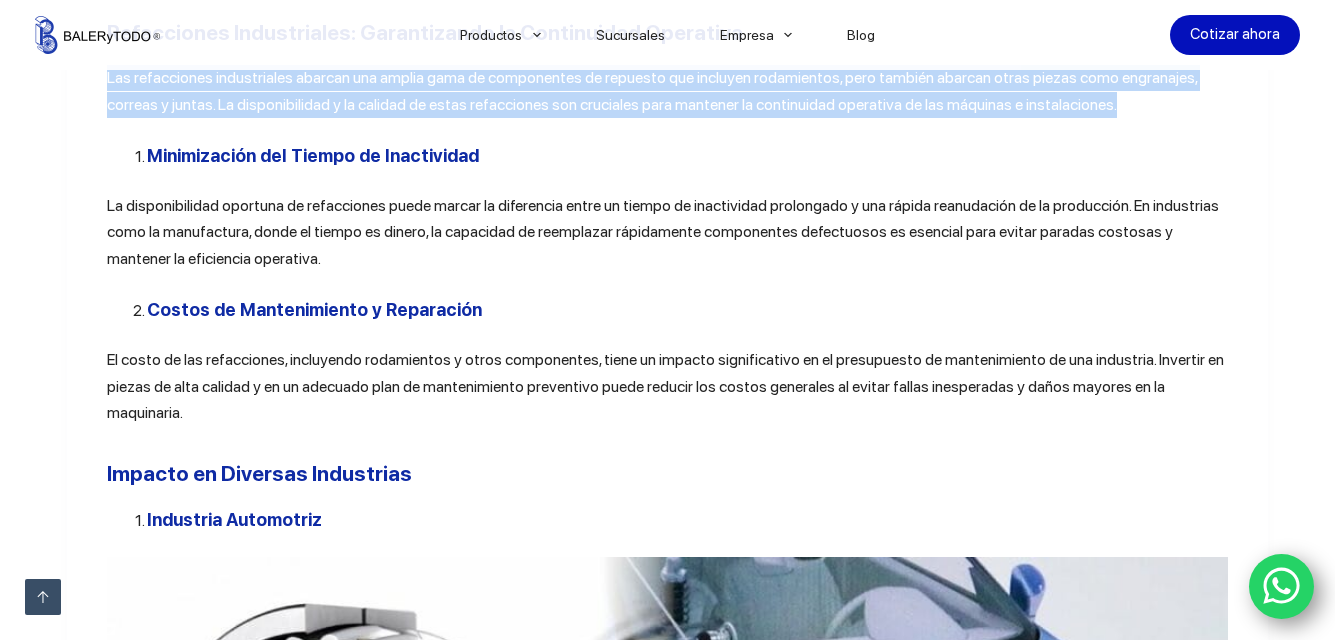 scroll, scrollTop: 1400, scrollLeft: 0, axis: vertical 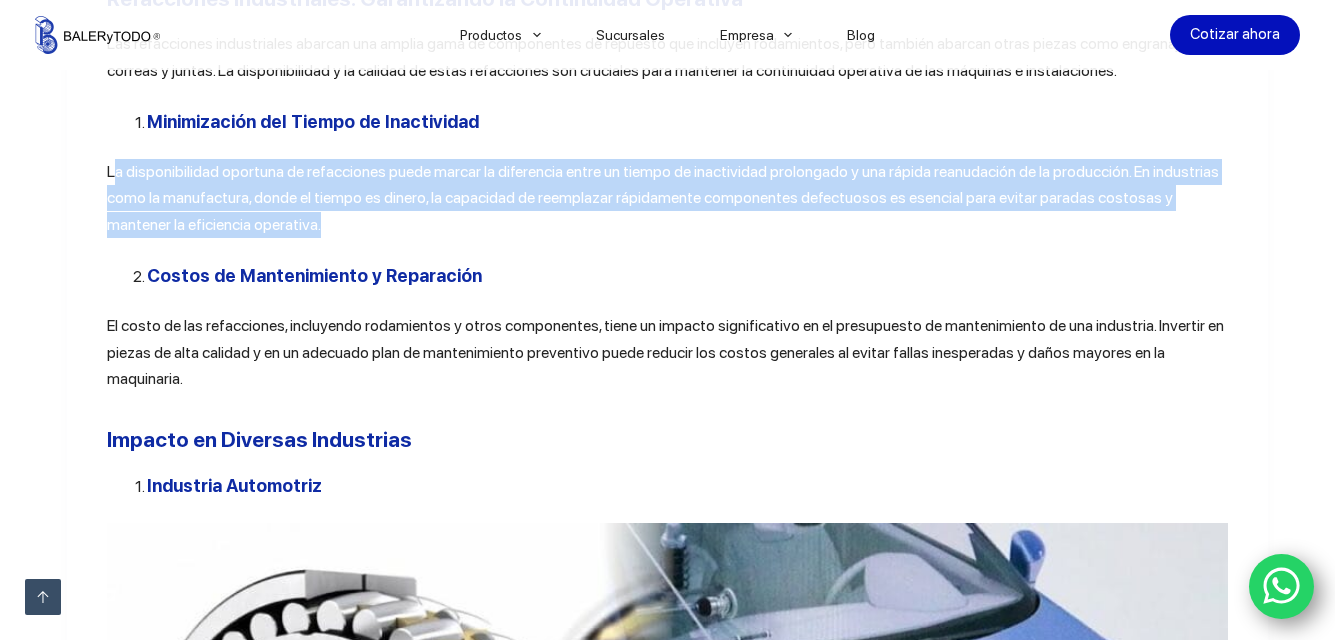 drag, startPoint x: 111, startPoint y: 177, endPoint x: 1150, endPoint y: 191, distance: 1039.0944 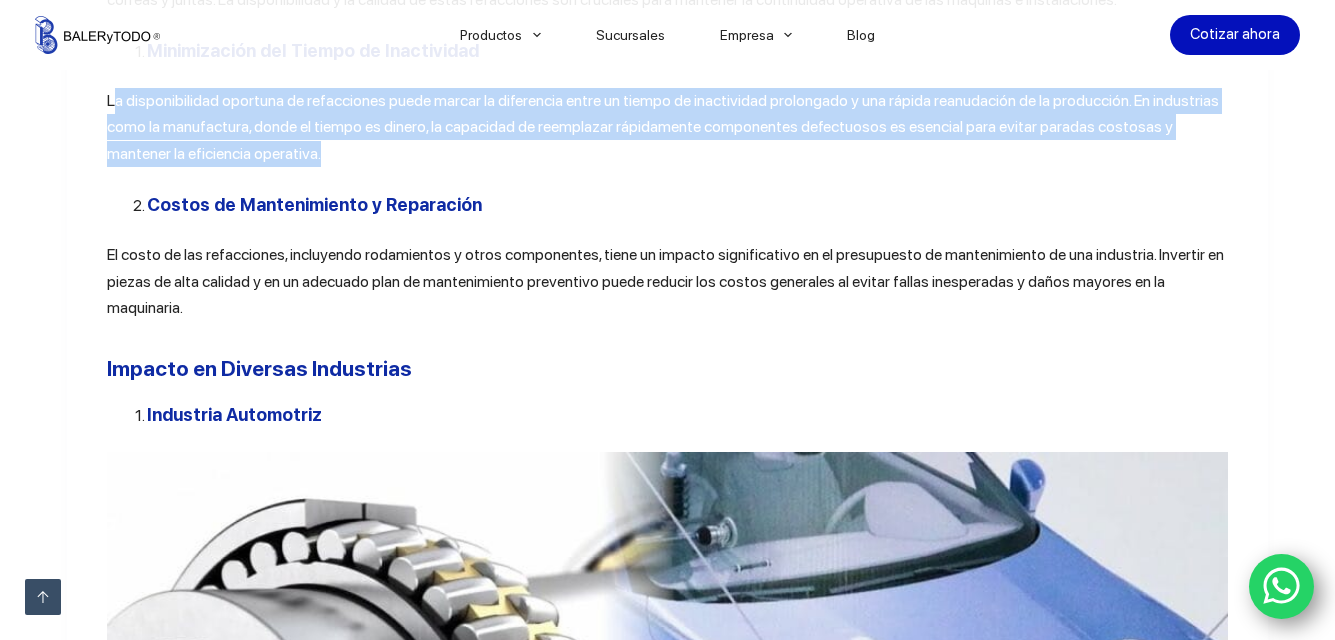 scroll, scrollTop: 1500, scrollLeft: 0, axis: vertical 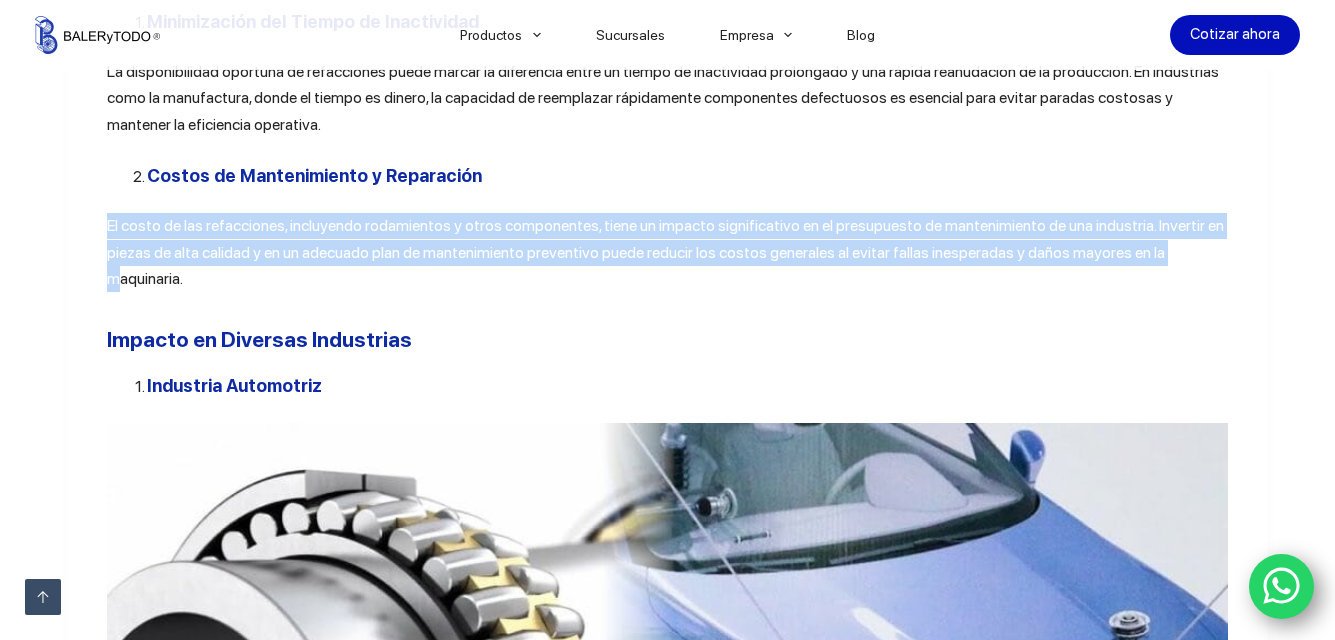 drag, startPoint x: 97, startPoint y: 231, endPoint x: 1132, endPoint y: 214, distance: 1035.1396 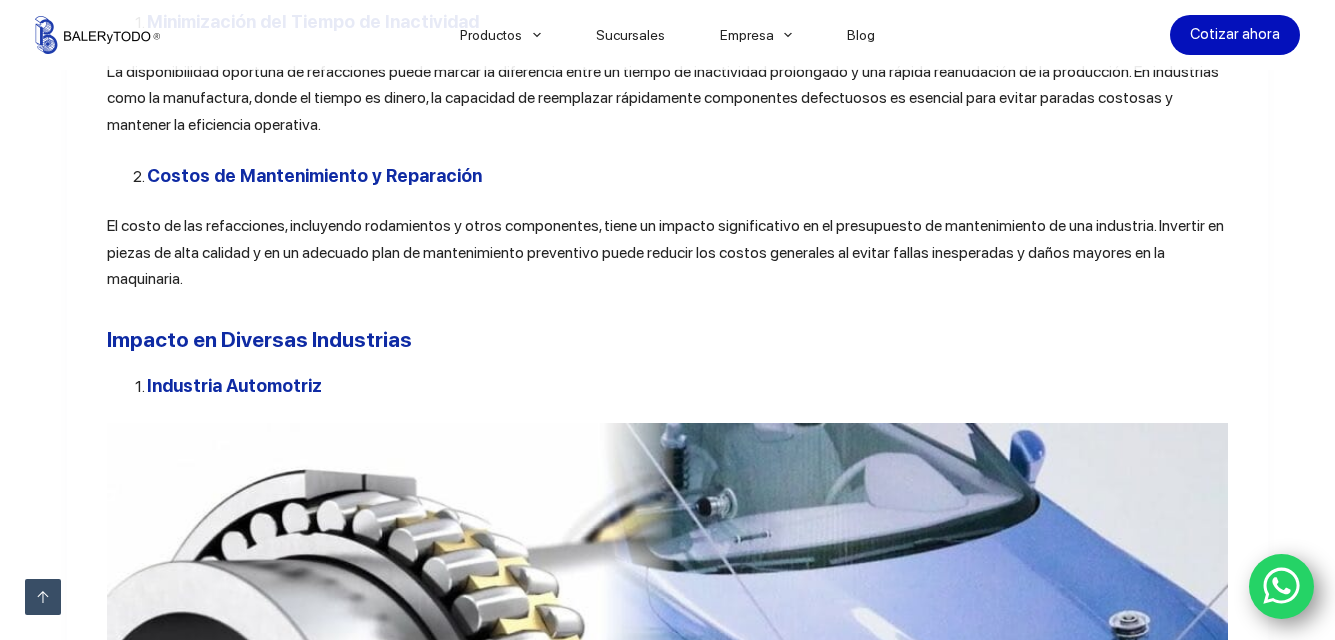 click on "Impacto en Diversas Industrias" at bounding box center (668, 340) 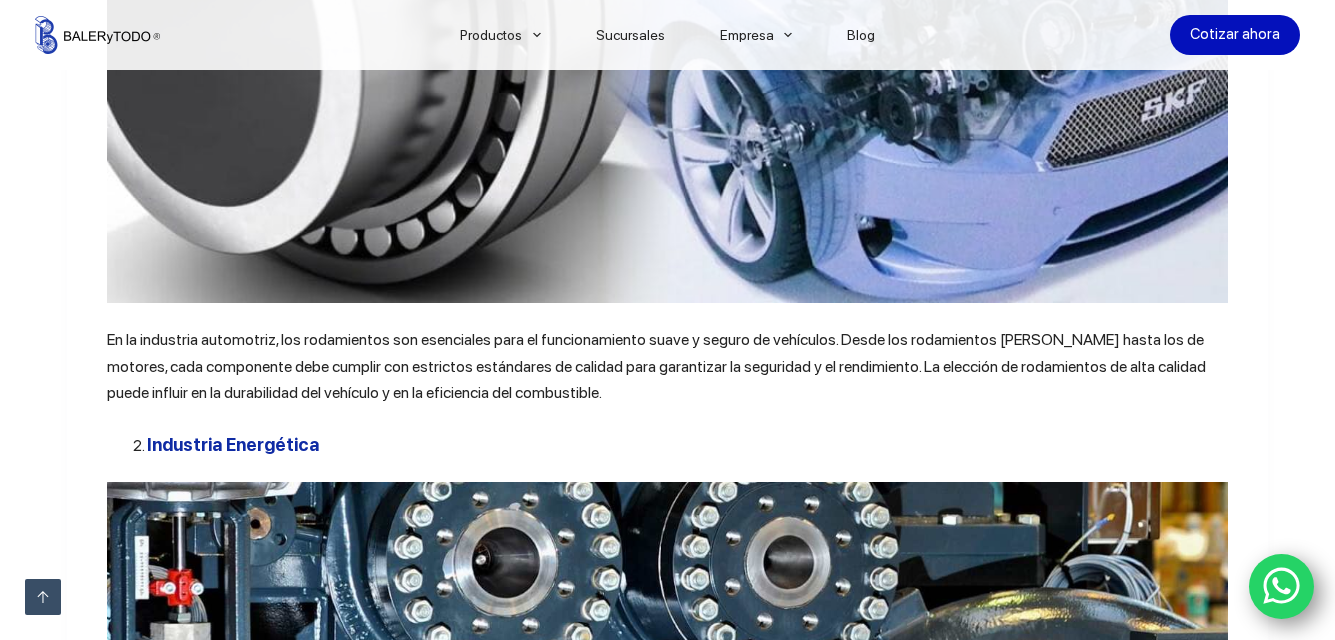 scroll, scrollTop: 2300, scrollLeft: 0, axis: vertical 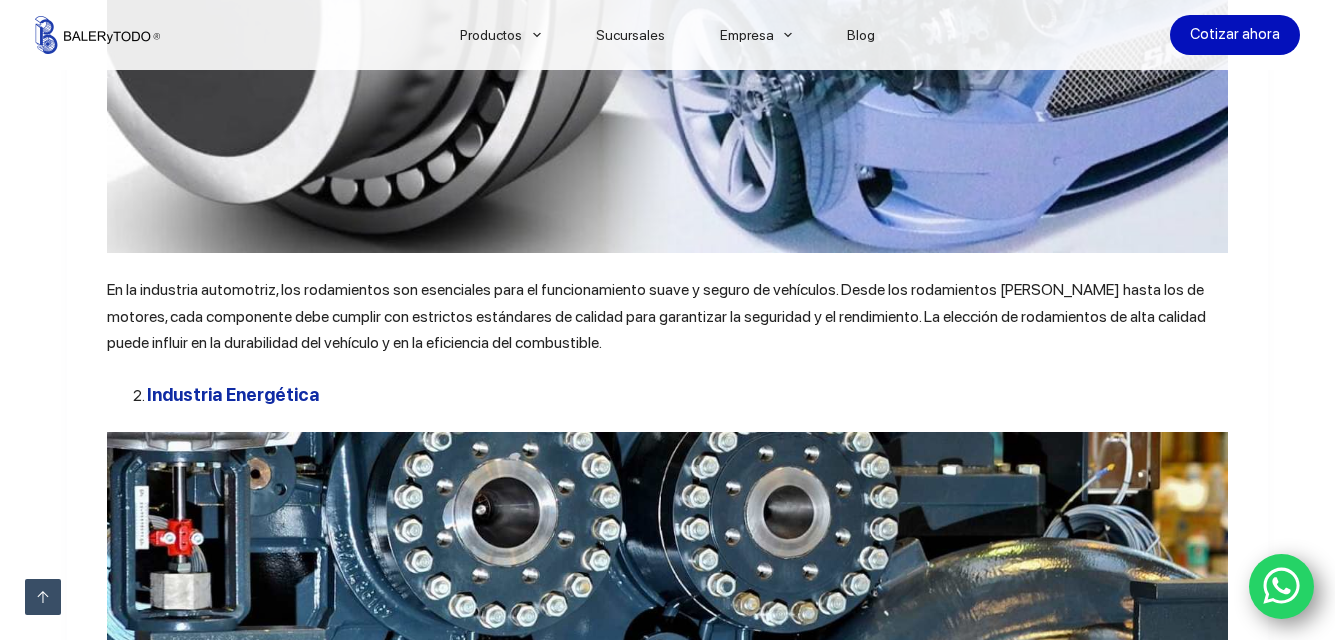 click on "En la industria automotriz, los rodamientos son esenciales para el funcionamiento suave y seguro de vehículos. Desde los rodamientos de ruedas hasta los de motores, cada componente debe cumplir con estrictos estándares de calidad para garantizar la seguridad y el rendimiento. La elección de rodamientos de alta calidad puede influir en la durabilidad del vehículo y en la eficiencia del combustible." at bounding box center (668, 316) 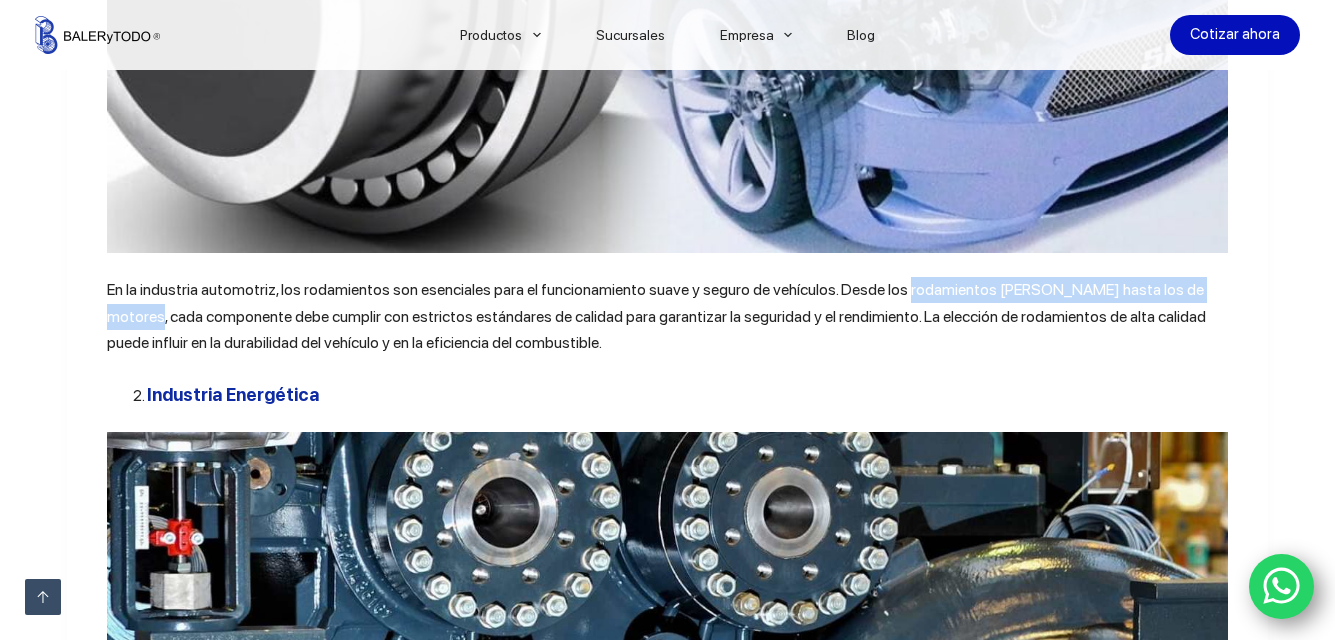 drag, startPoint x: 902, startPoint y: 270, endPoint x: 1218, endPoint y: 274, distance: 316.02533 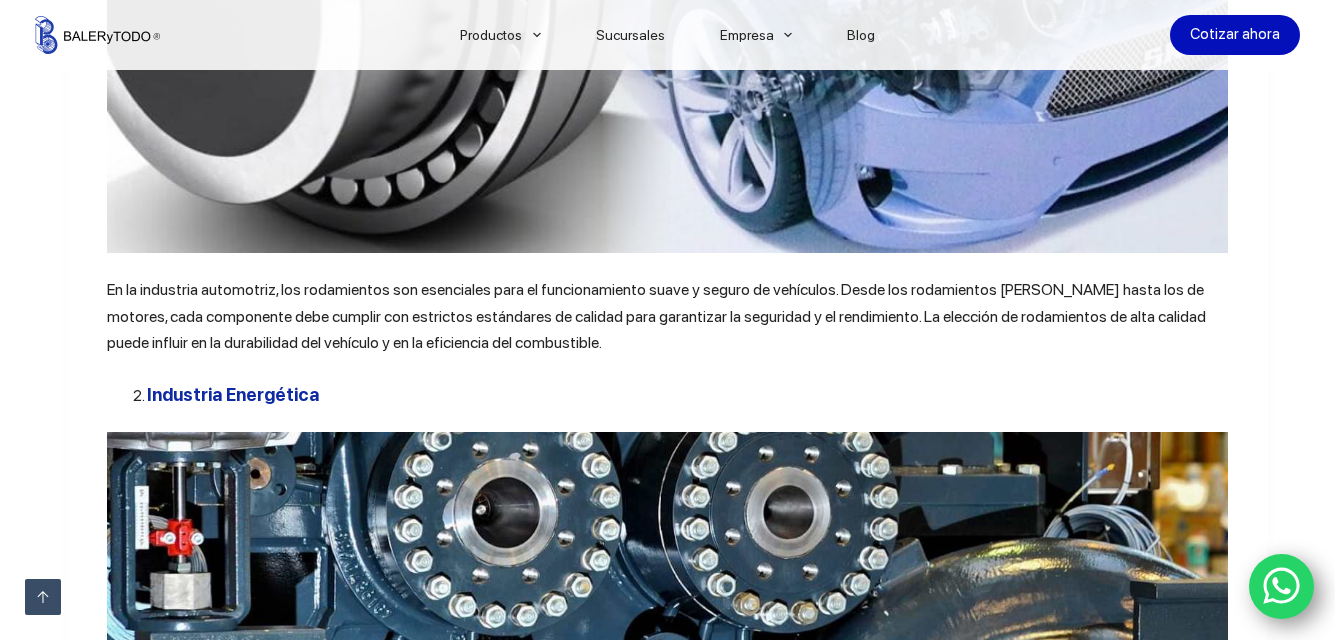 drag, startPoint x: 458, startPoint y: 283, endPoint x: 493, endPoint y: 292, distance: 36.138622 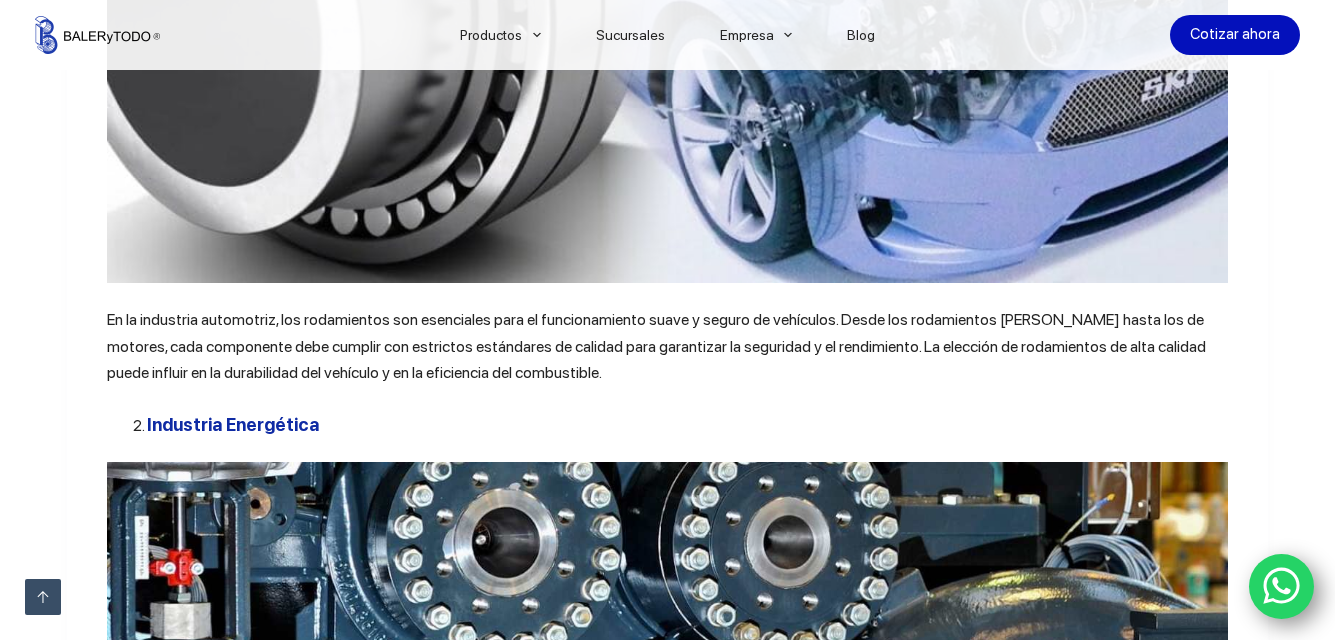 scroll, scrollTop: 2500, scrollLeft: 0, axis: vertical 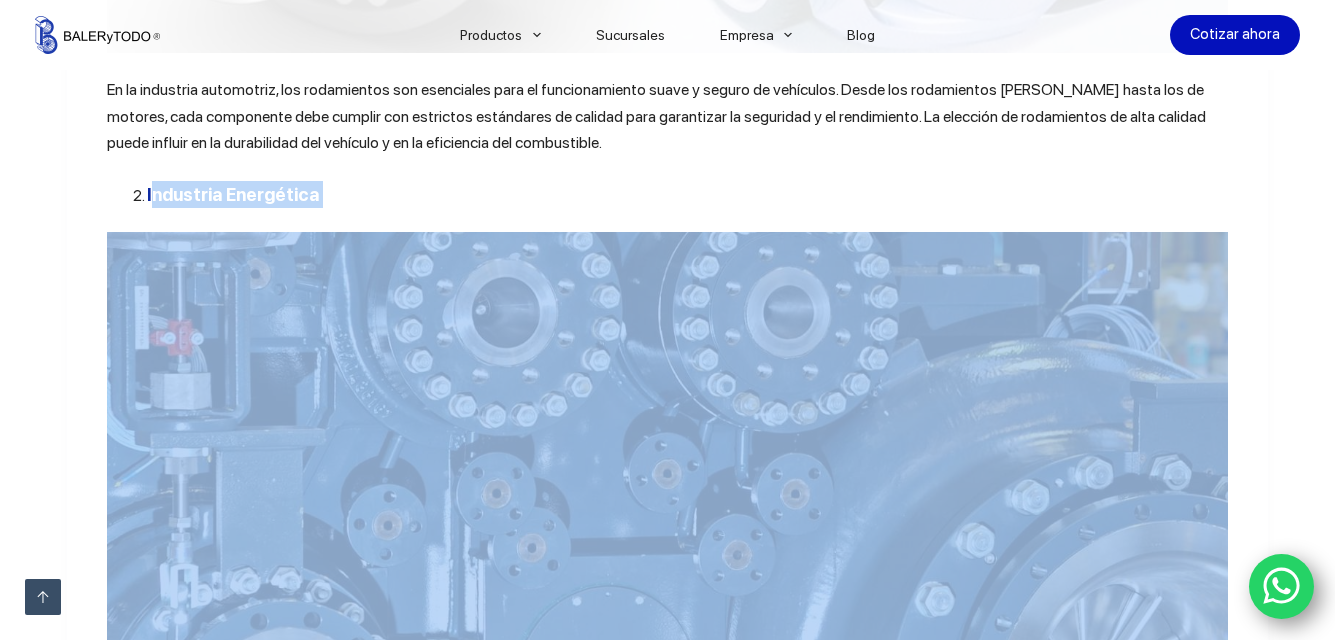 drag, startPoint x: 316, startPoint y: 202, endPoint x: 403, endPoint y: 213, distance: 87.69264 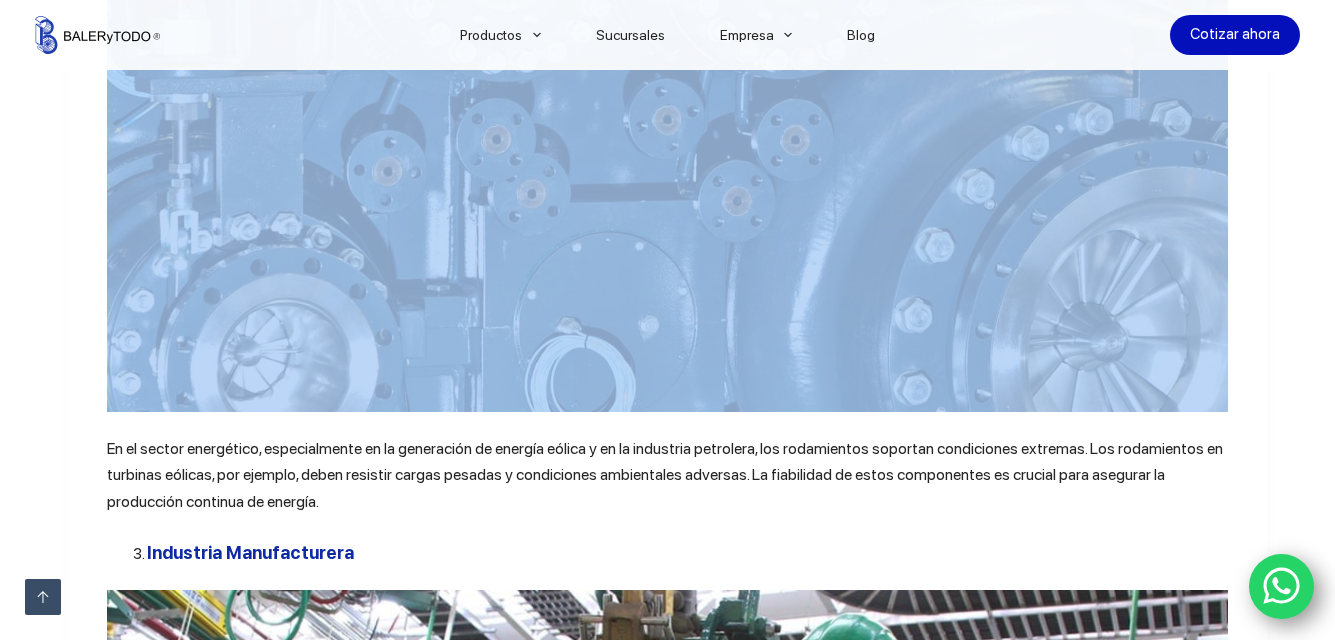 scroll, scrollTop: 2900, scrollLeft: 0, axis: vertical 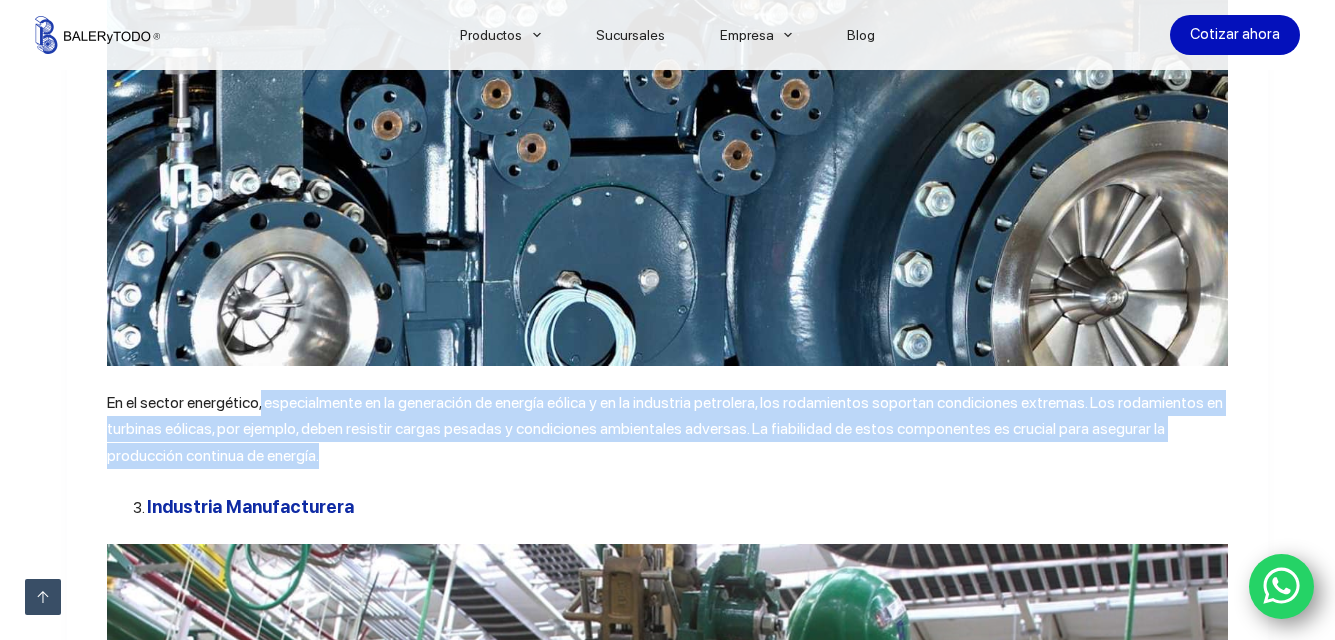 drag, startPoint x: 253, startPoint y: 388, endPoint x: 764, endPoint y: 458, distance: 515.7722 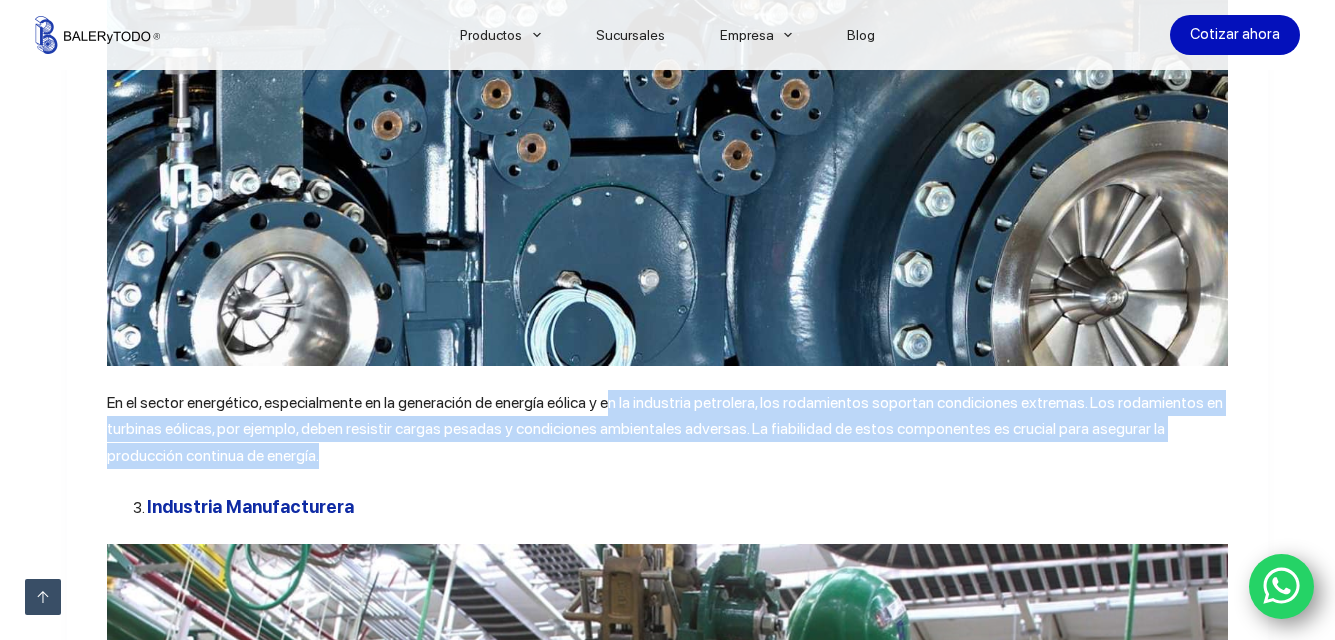 drag, startPoint x: 606, startPoint y: 397, endPoint x: 1233, endPoint y: 431, distance: 627.9212 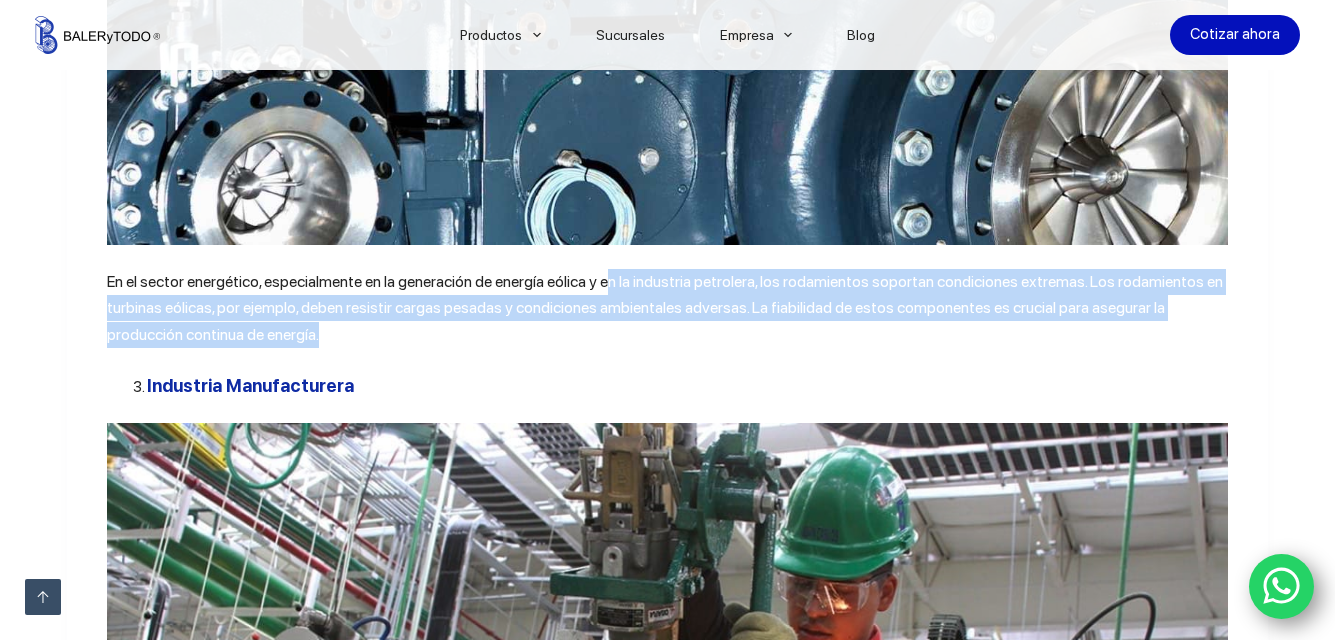 scroll, scrollTop: 3100, scrollLeft: 0, axis: vertical 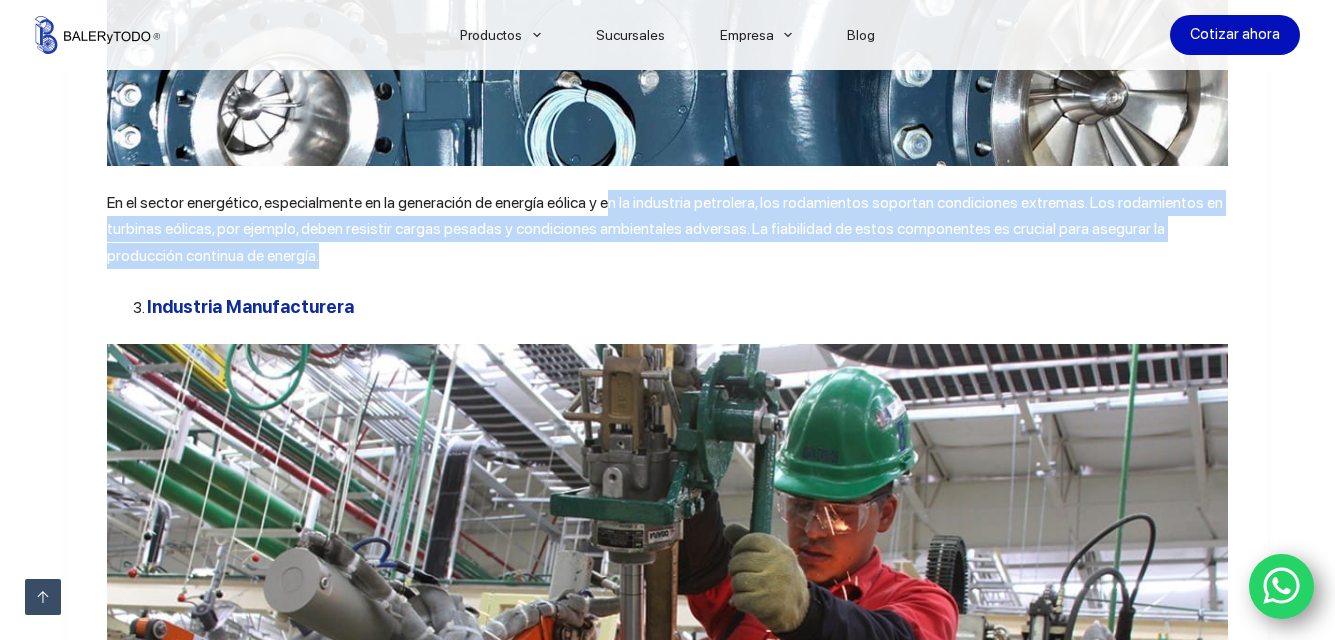 click on "En el sector energético, especialmente en la generación de energía eólica y en la industria petrolera, los rodamientos soportan condiciones extremas. Los rodamientos en turbinas eólicas, por ejemplo, deben resistir cargas pesadas y condiciones ambientales adversas. La fiabilidad de estos componentes es crucial para asegurar la producción continua de energía." at bounding box center [665, 229] 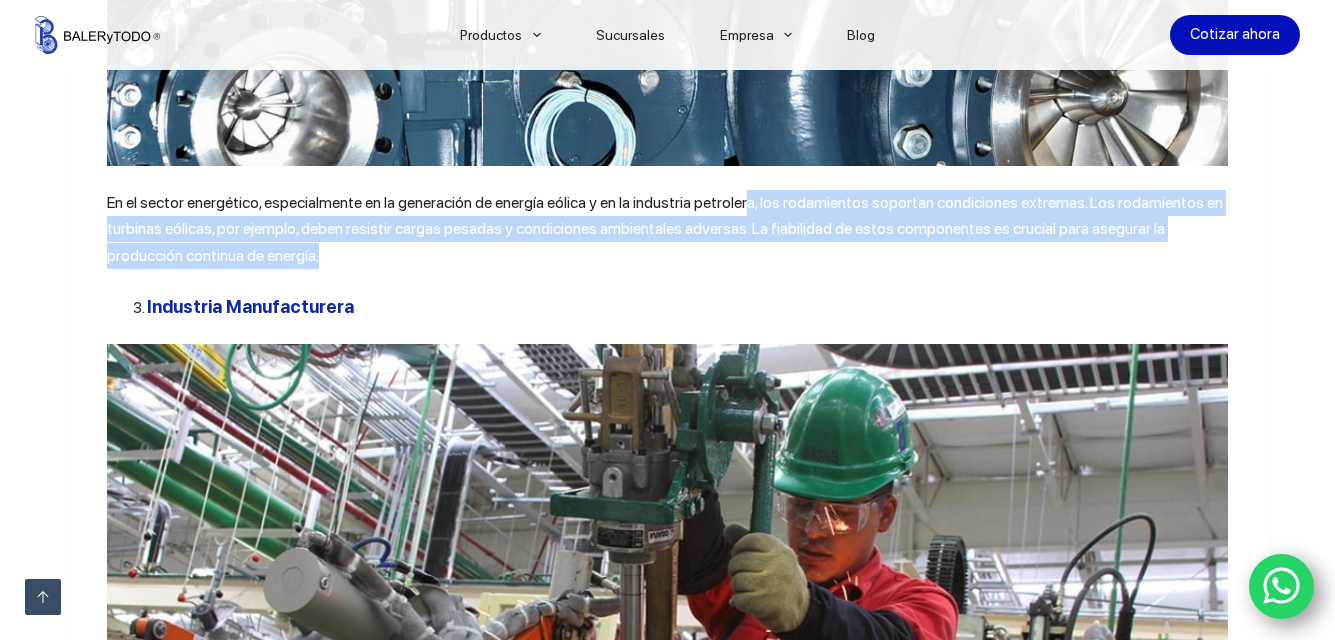 drag, startPoint x: 743, startPoint y: 198, endPoint x: 1016, endPoint y: 236, distance: 275.632 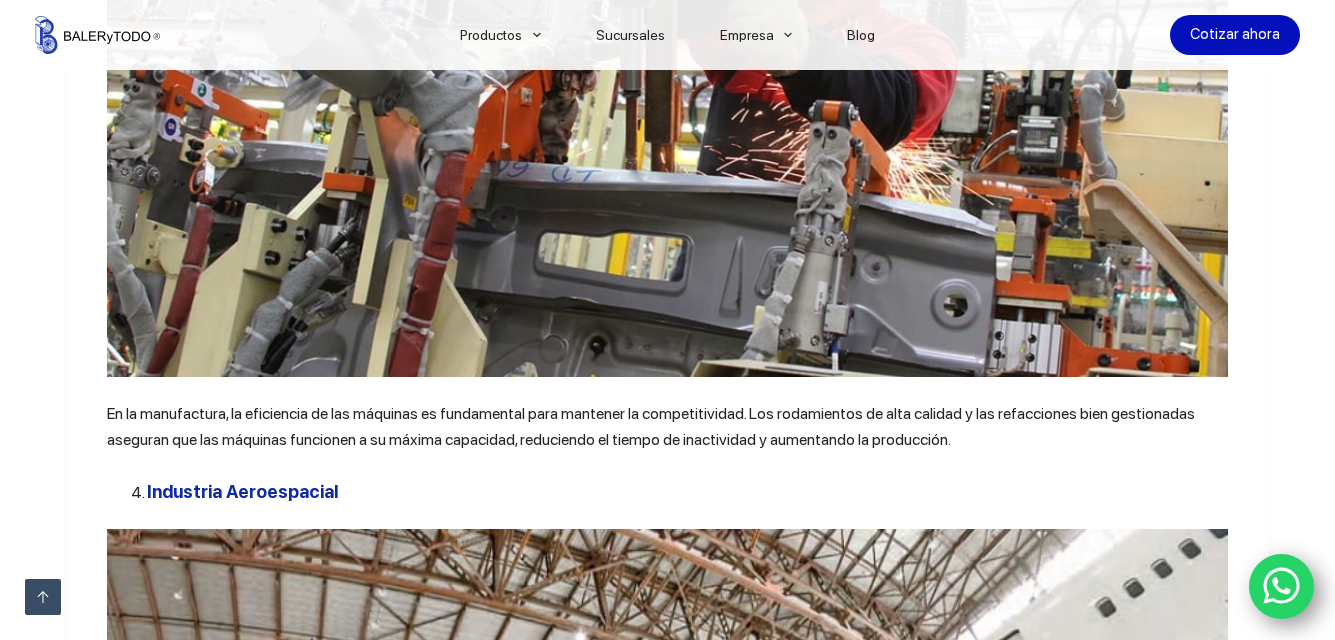scroll, scrollTop: 3700, scrollLeft: 0, axis: vertical 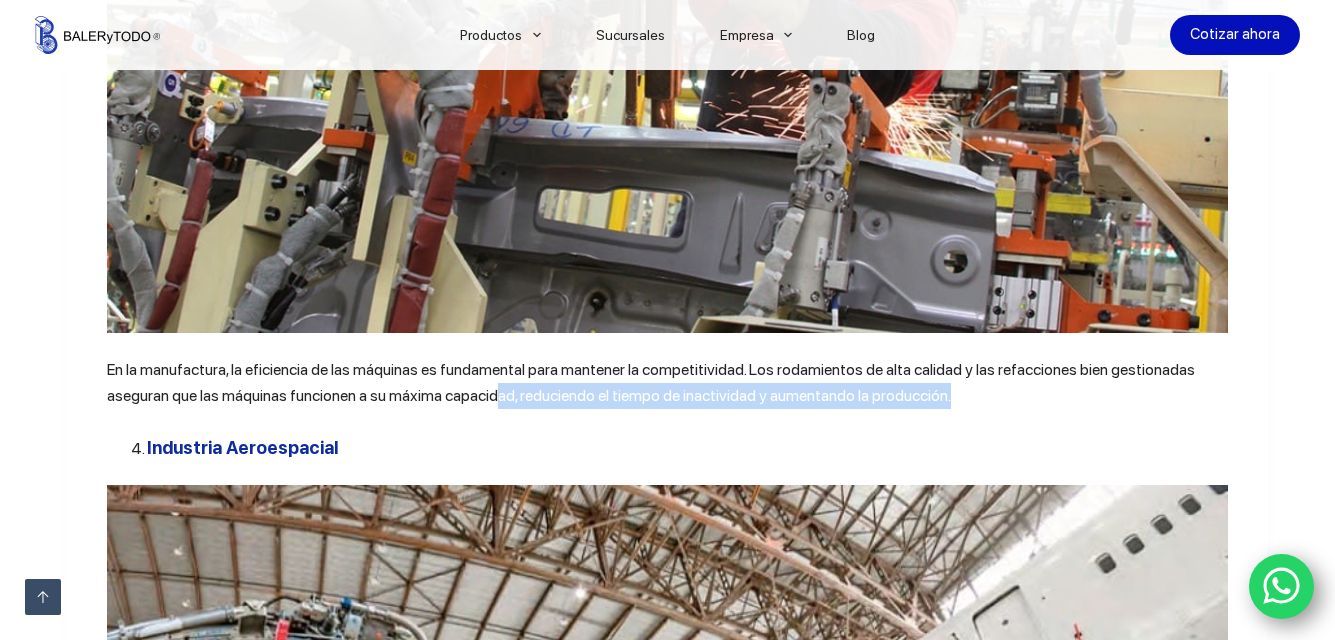 drag, startPoint x: 500, startPoint y: 401, endPoint x: 1011, endPoint y: 413, distance: 511.14087 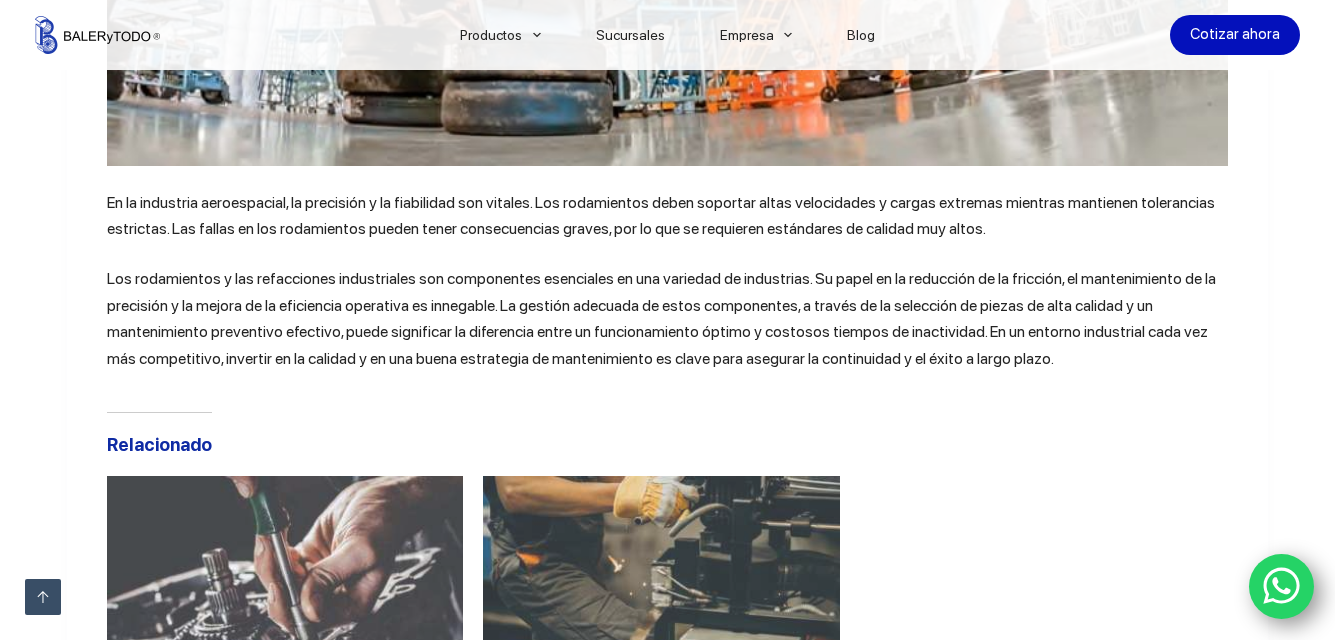 scroll, scrollTop: 4700, scrollLeft: 0, axis: vertical 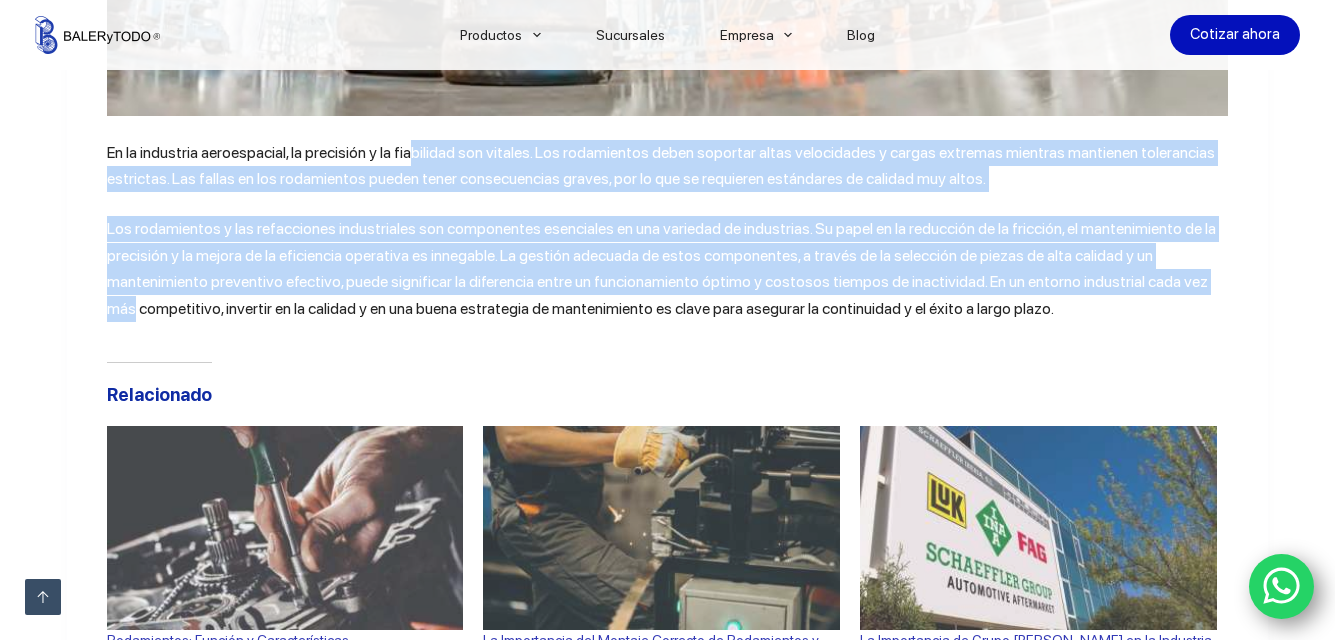 drag, startPoint x: 409, startPoint y: 158, endPoint x: 1304, endPoint y: 277, distance: 902.8765 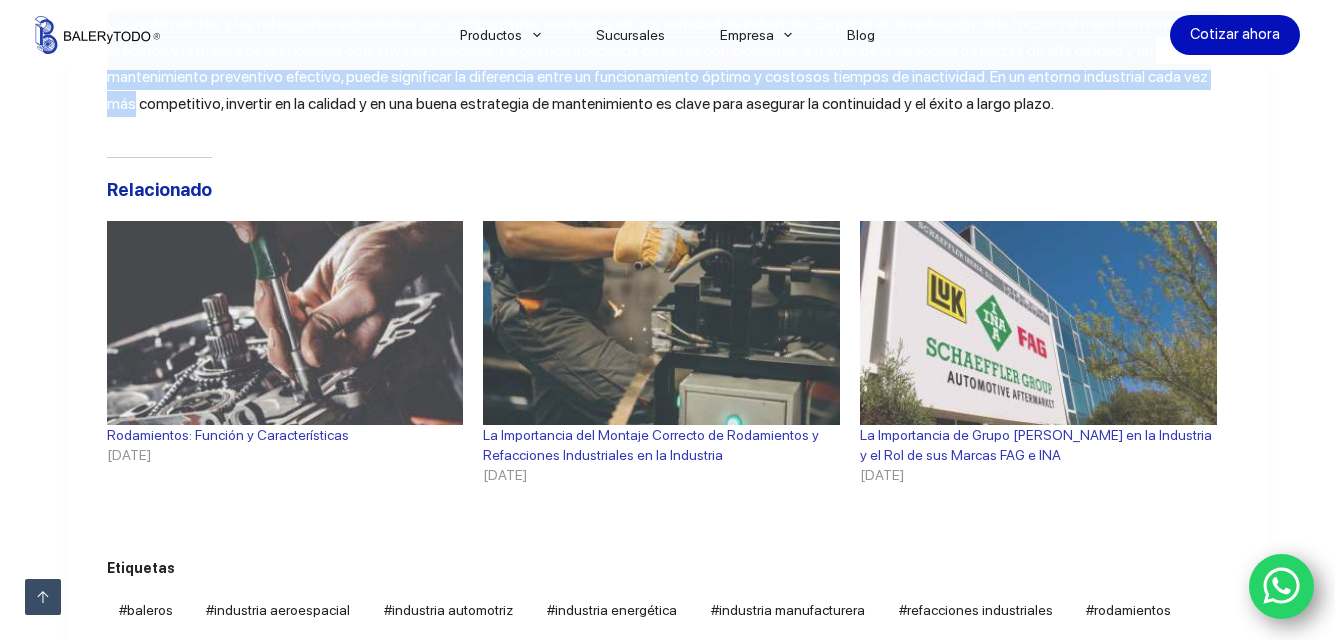 scroll, scrollTop: 4940, scrollLeft: 0, axis: vertical 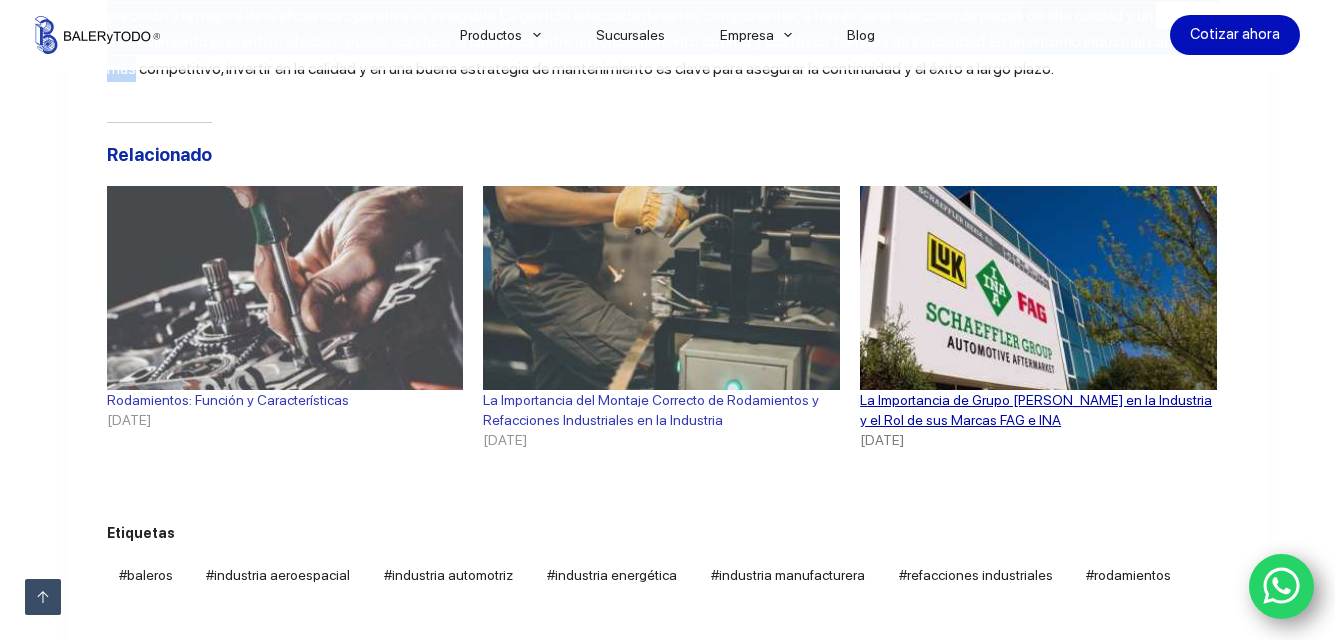click on "La Importancia de Grupo [PERSON_NAME] en la Industria y el Rol de sus Marcas FAG e INA" at bounding box center (1036, 410) 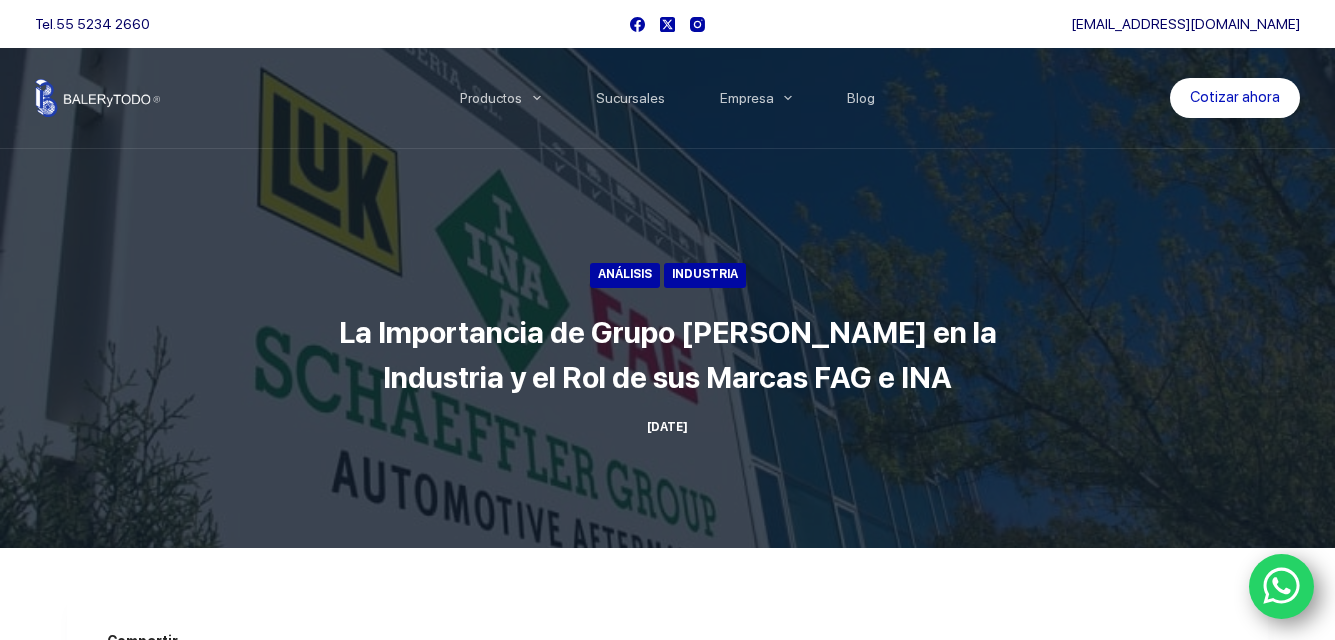 scroll, scrollTop: 0, scrollLeft: 0, axis: both 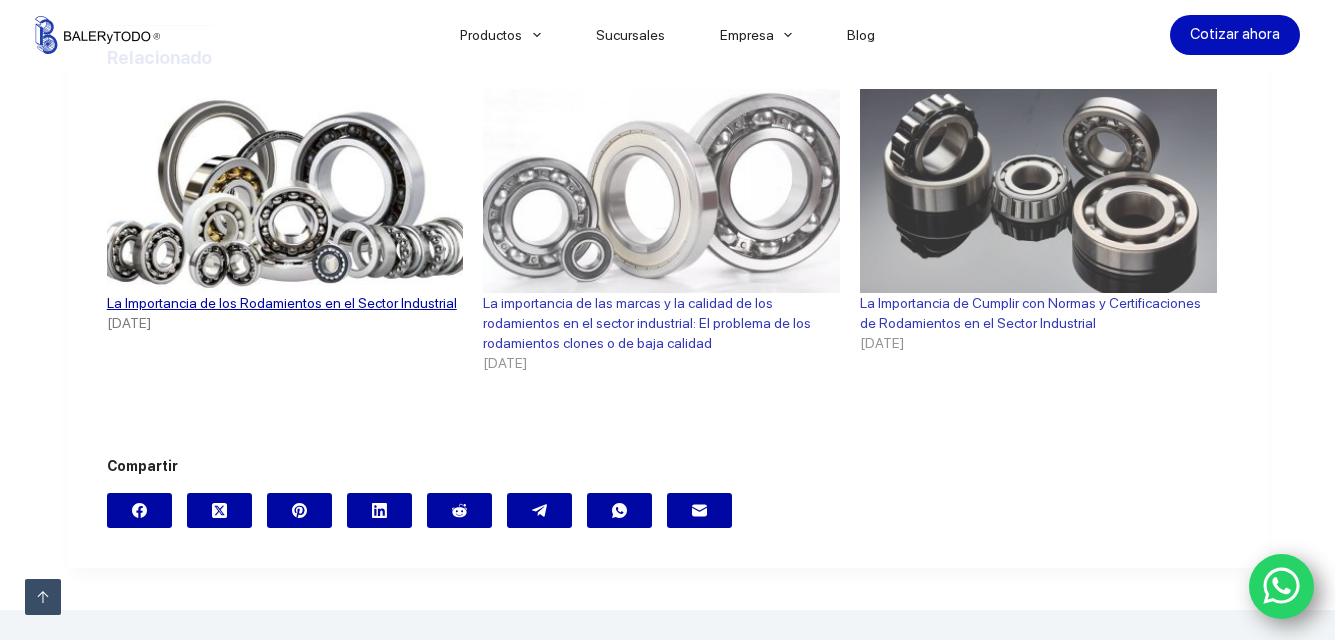 click on "[DATE]" at bounding box center [285, 323] 